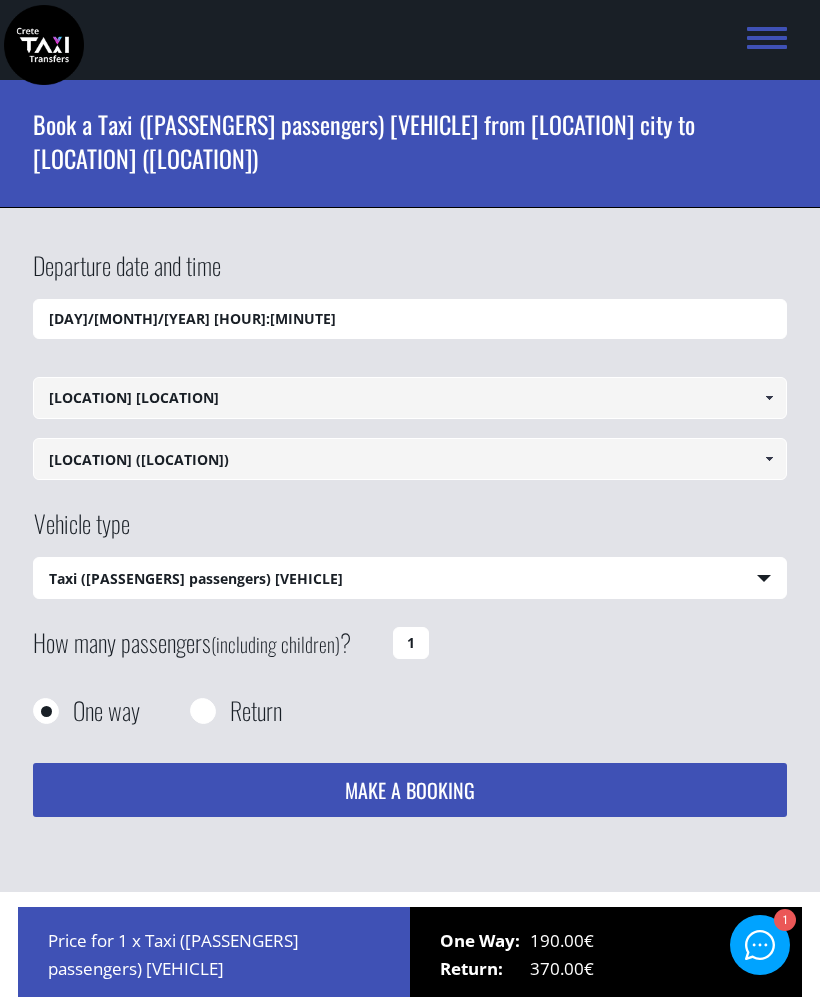 select on "540" 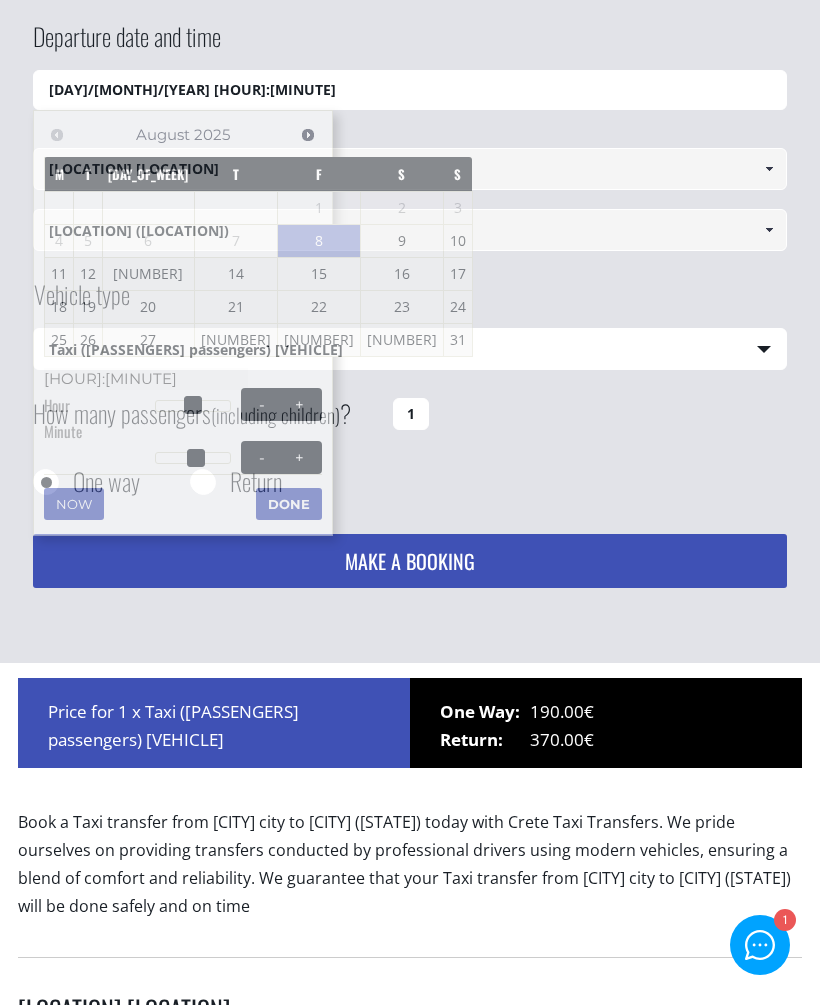 scroll, scrollTop: 299, scrollLeft: 0, axis: vertical 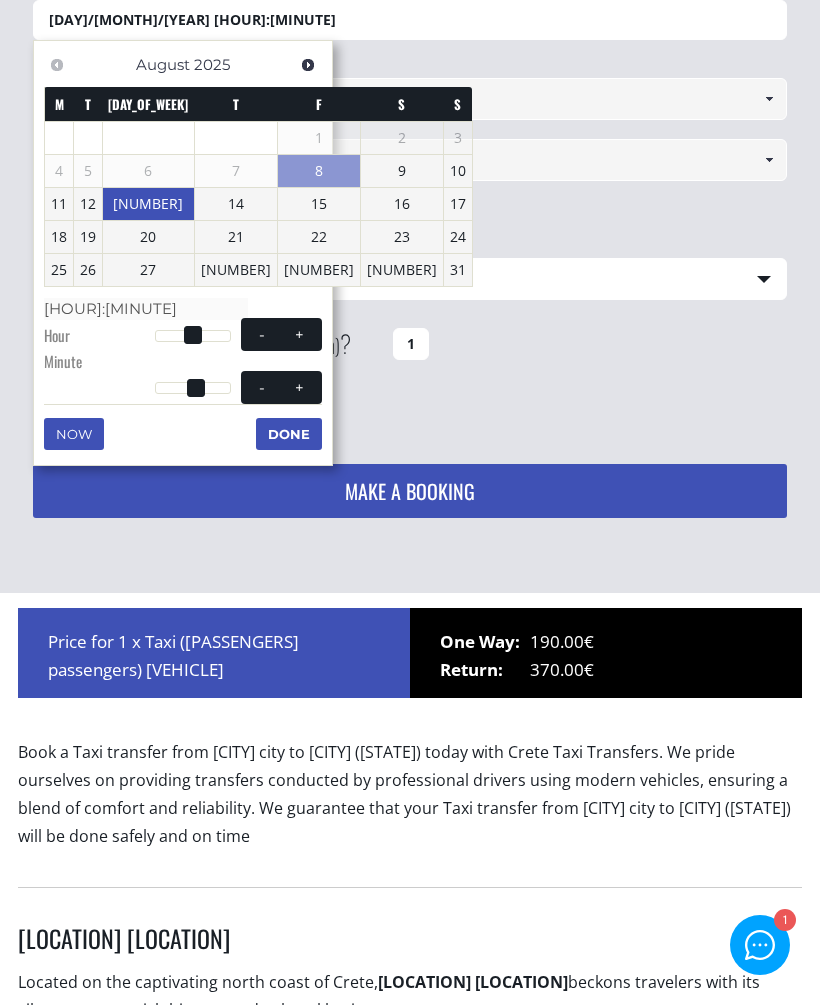 click on "[NUMBER]" at bounding box center (148, 204) 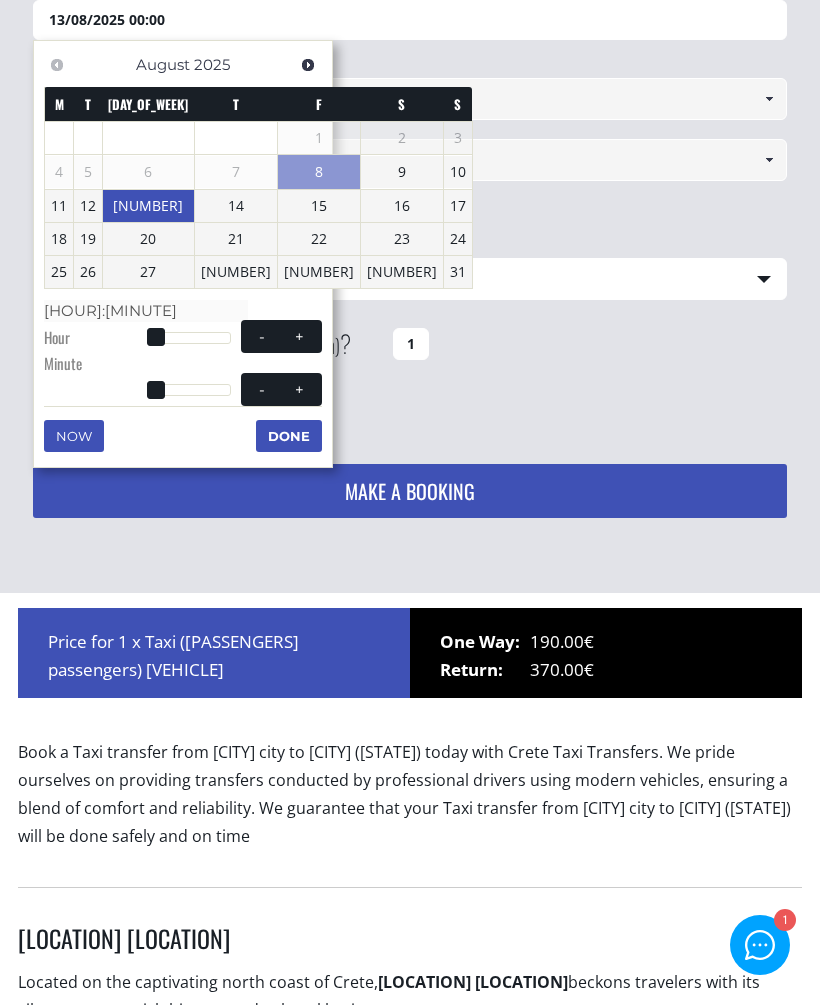 click at bounding box center [193, 338] 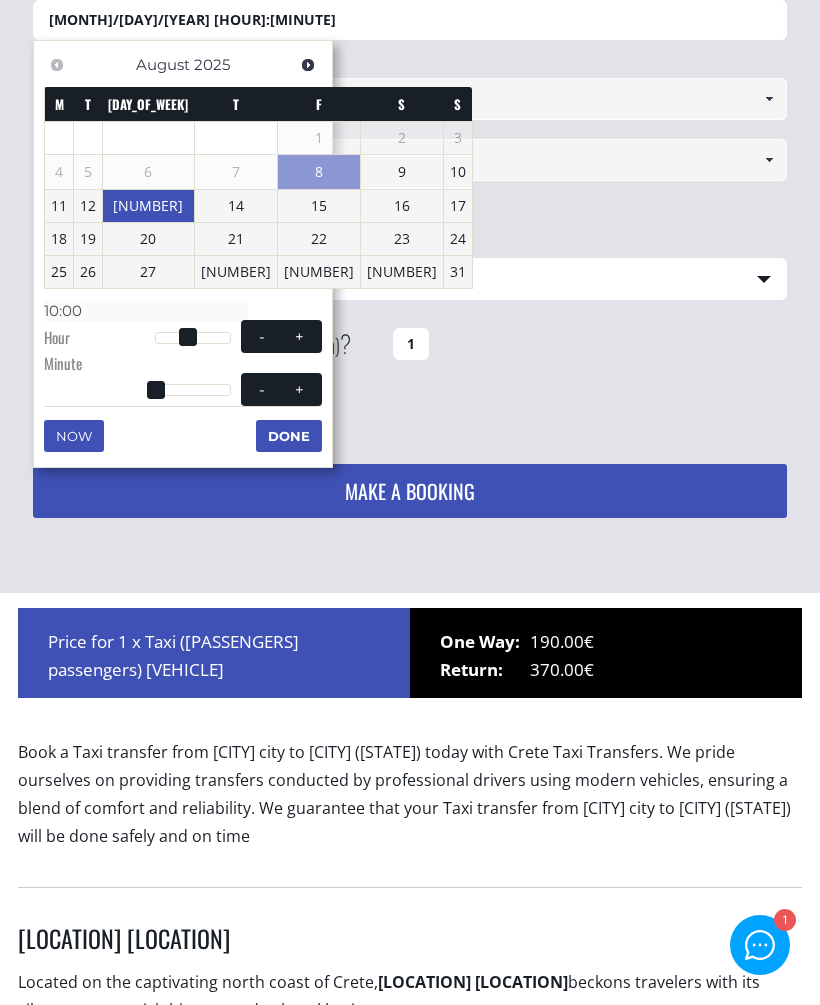 click at bounding box center (299, 337) 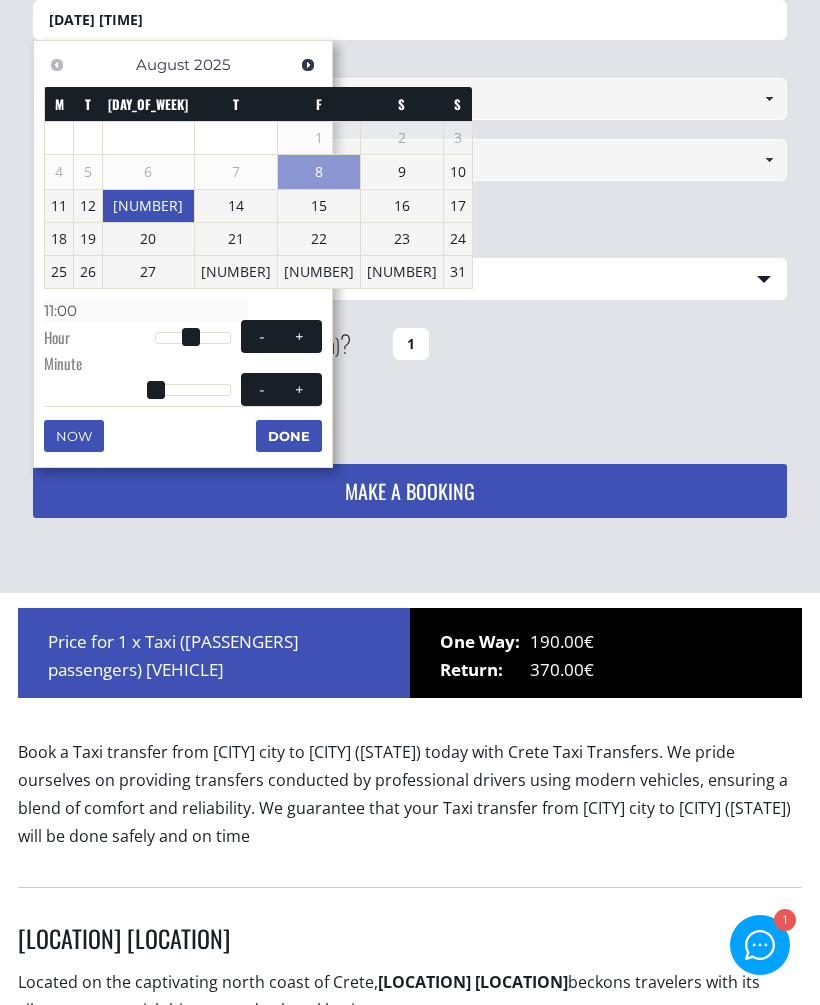 click at bounding box center [299, 337] 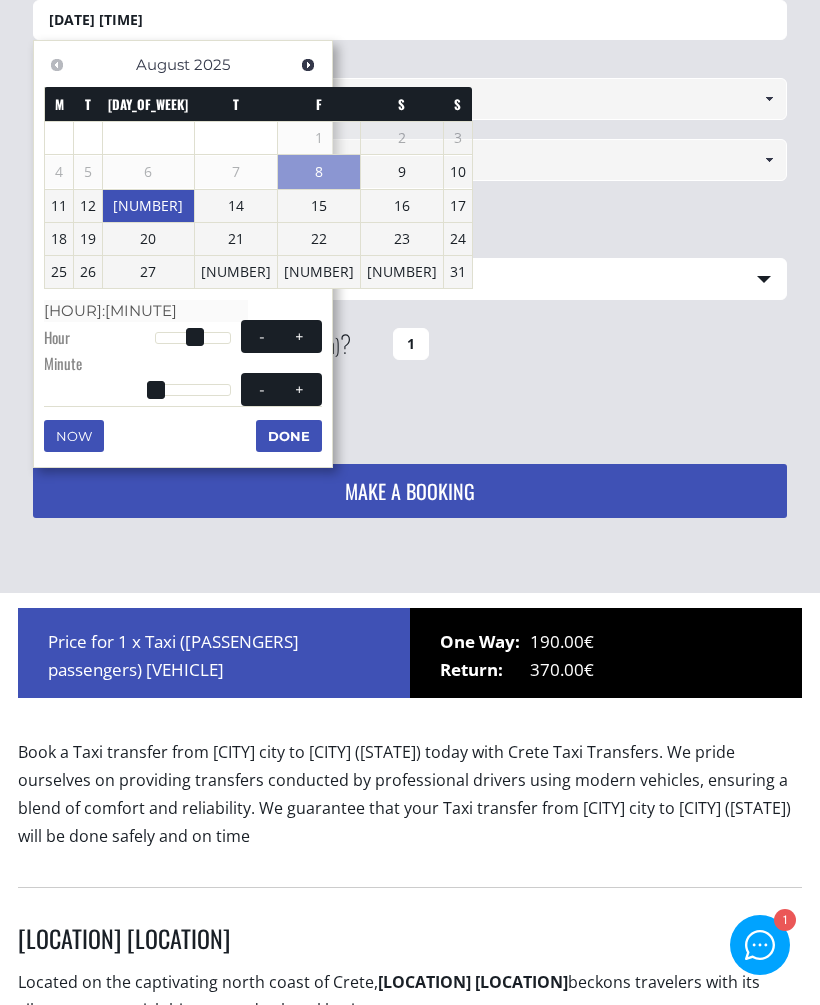 click at bounding box center (299, 337) 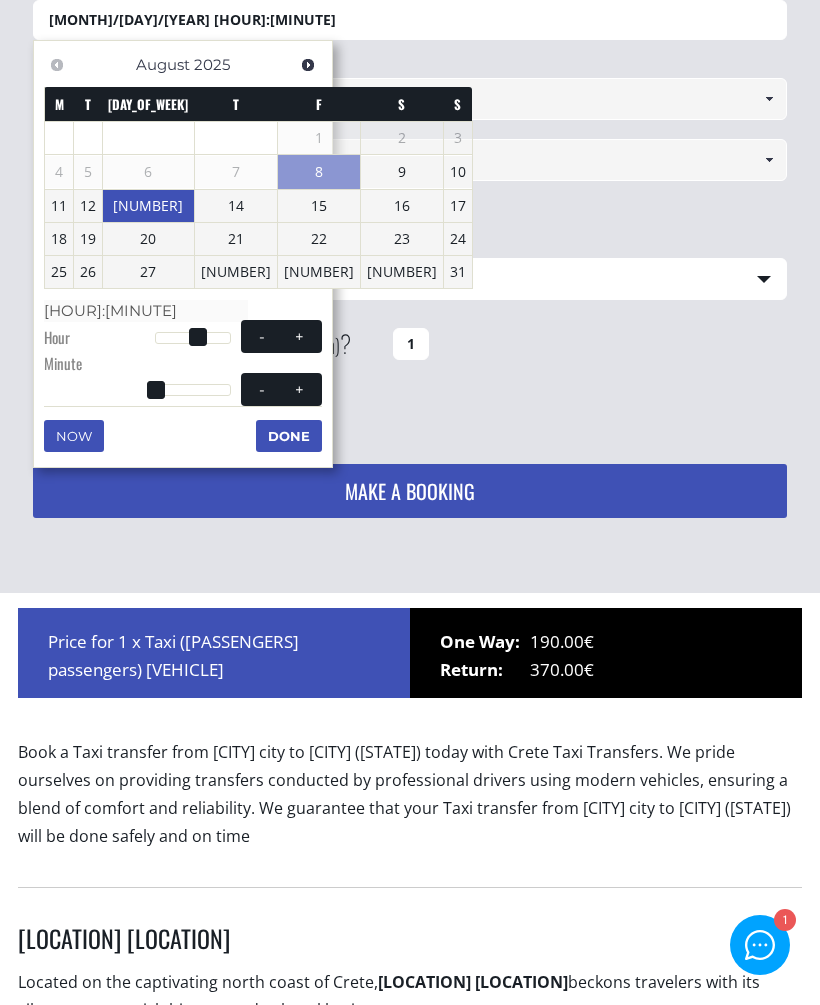 click at bounding box center [299, 337] 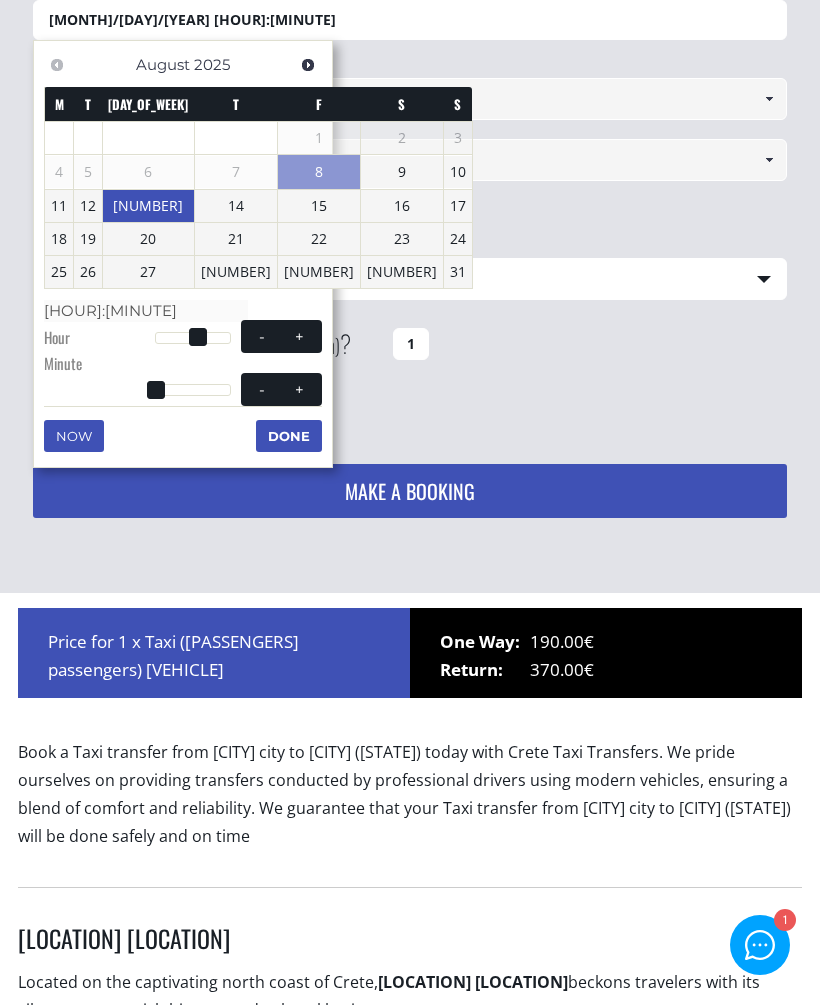 type on "[DD]/[MM]/[YYYY] [HH]:[MM]" 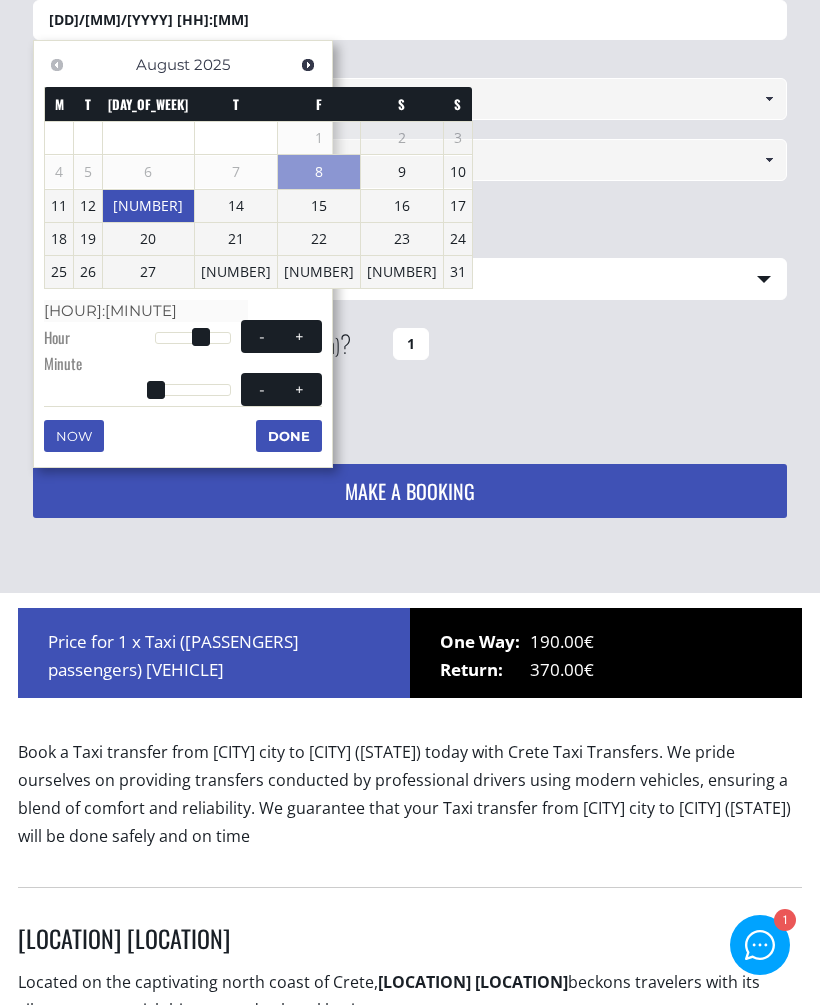 click on "-" at bounding box center (262, 336) 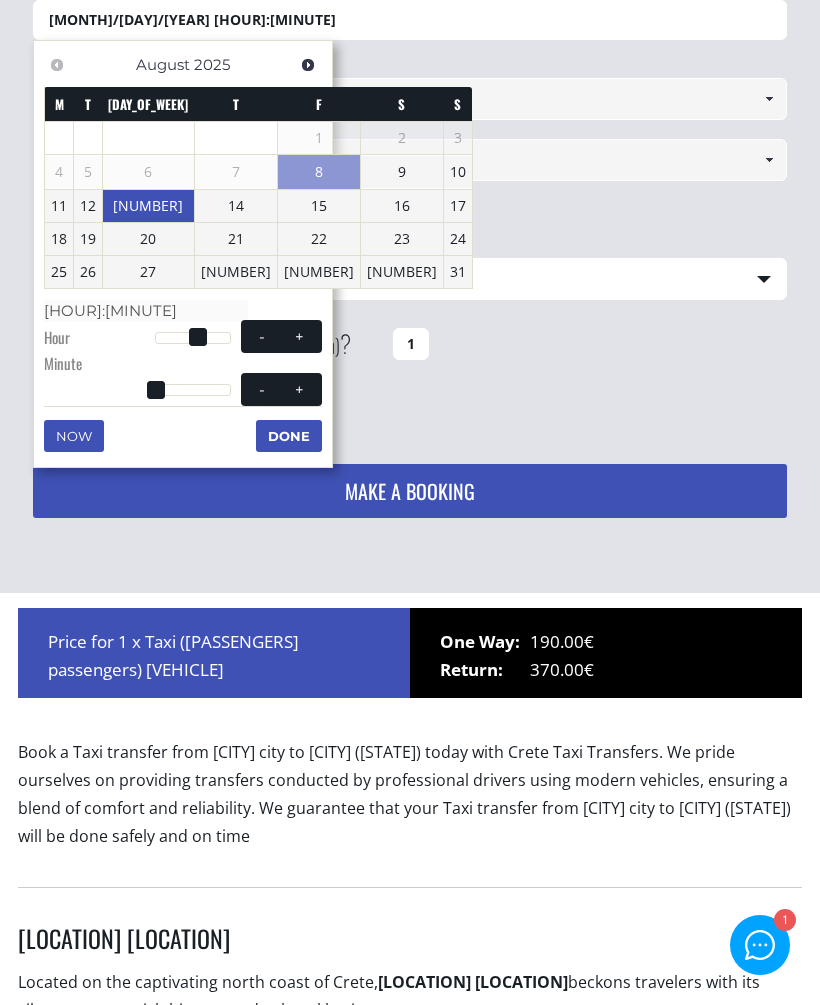 click on "Done" at bounding box center [289, 436] 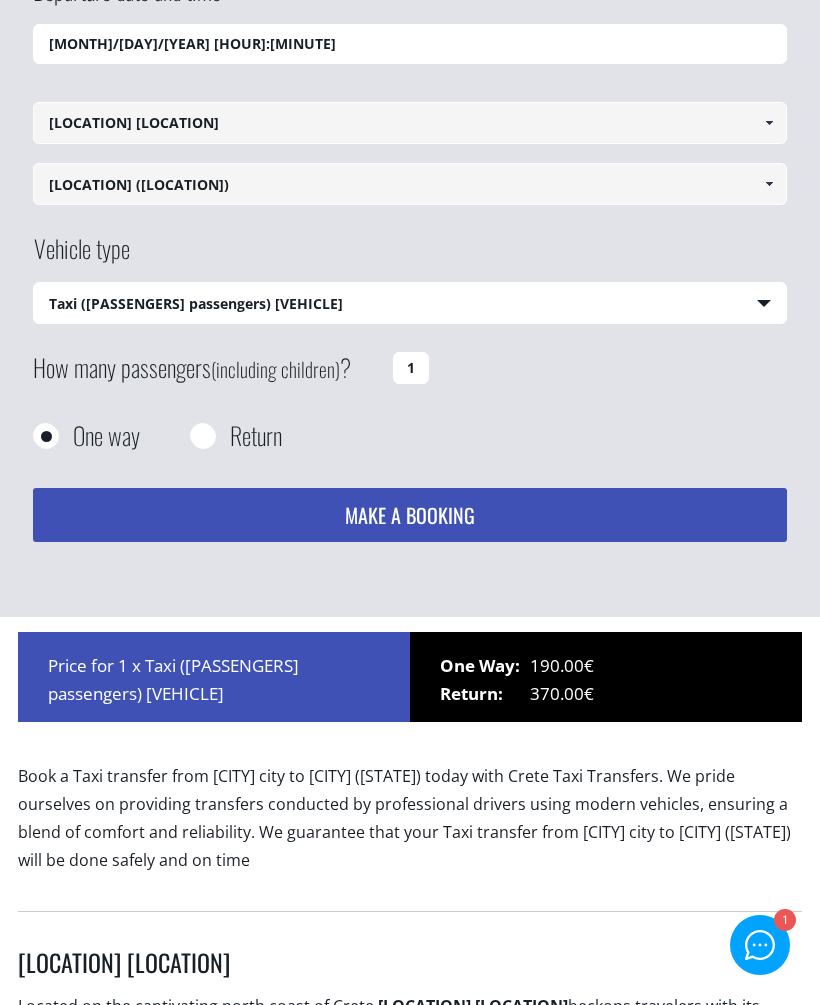 scroll, scrollTop: 268, scrollLeft: 0, axis: vertical 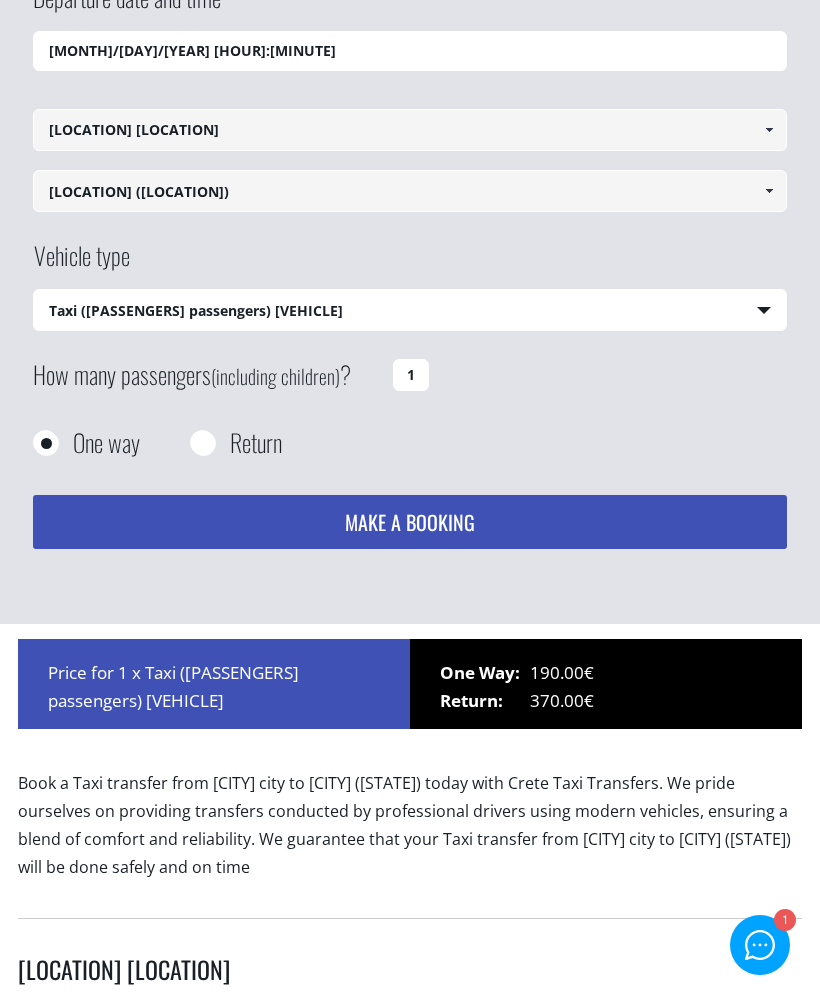 click on "[LOCATION] [LOCATION]" at bounding box center (410, 130) 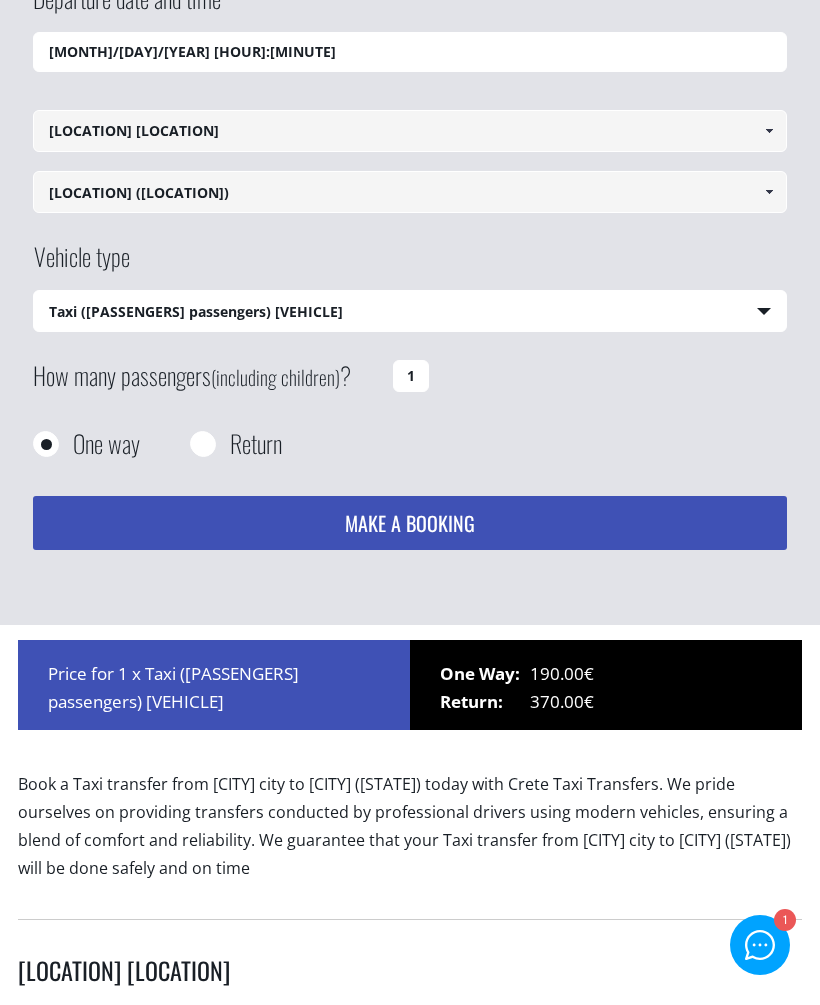 click at bounding box center [769, 131] 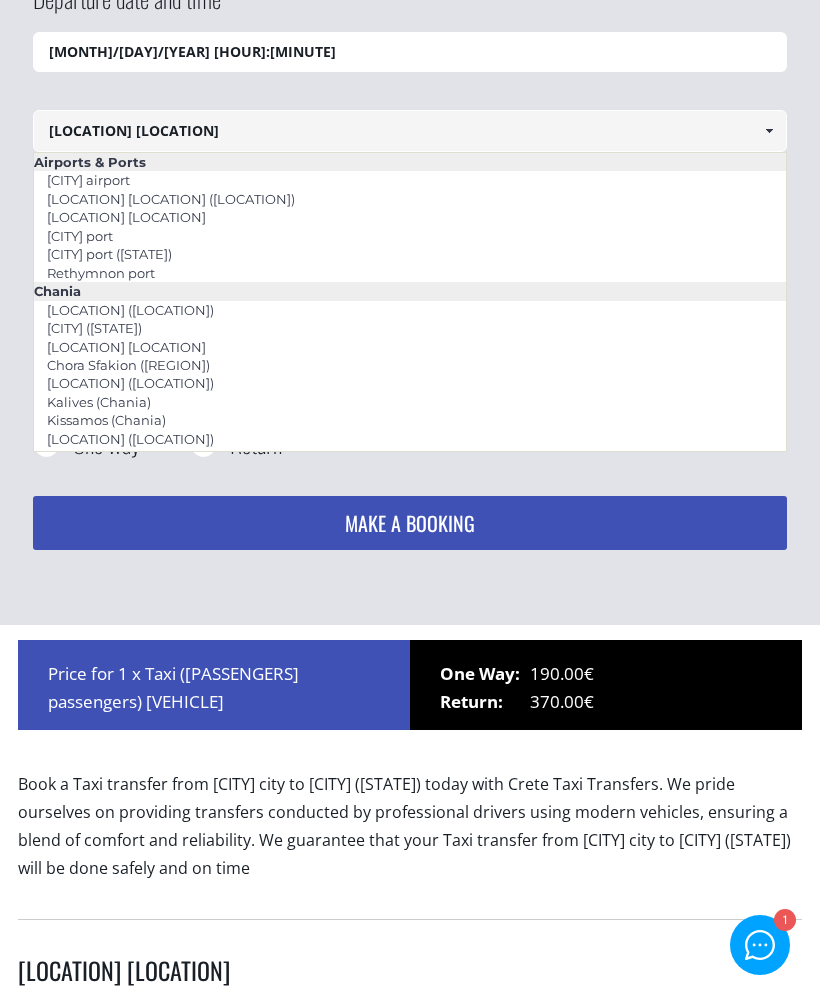 click on "[LOCATION] [LOCATION]" at bounding box center [126, 217] 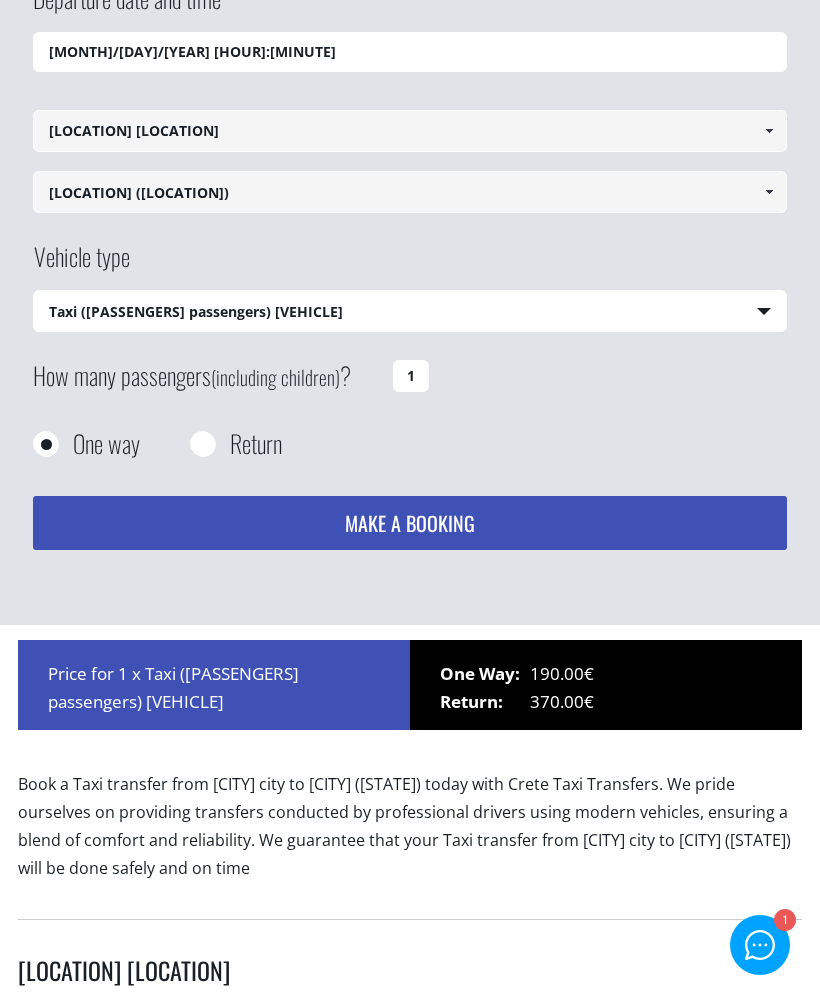 click on "Select vehicle type Taxi (4 passengers) Mercedes E Class Mini Van (7 passengers) Mercedes Vito Mini Bus (10 passengers) Mercedes Sprinter Mini Bus 16 (16 passengers) Mercedes Sprinter" at bounding box center [410, 312] 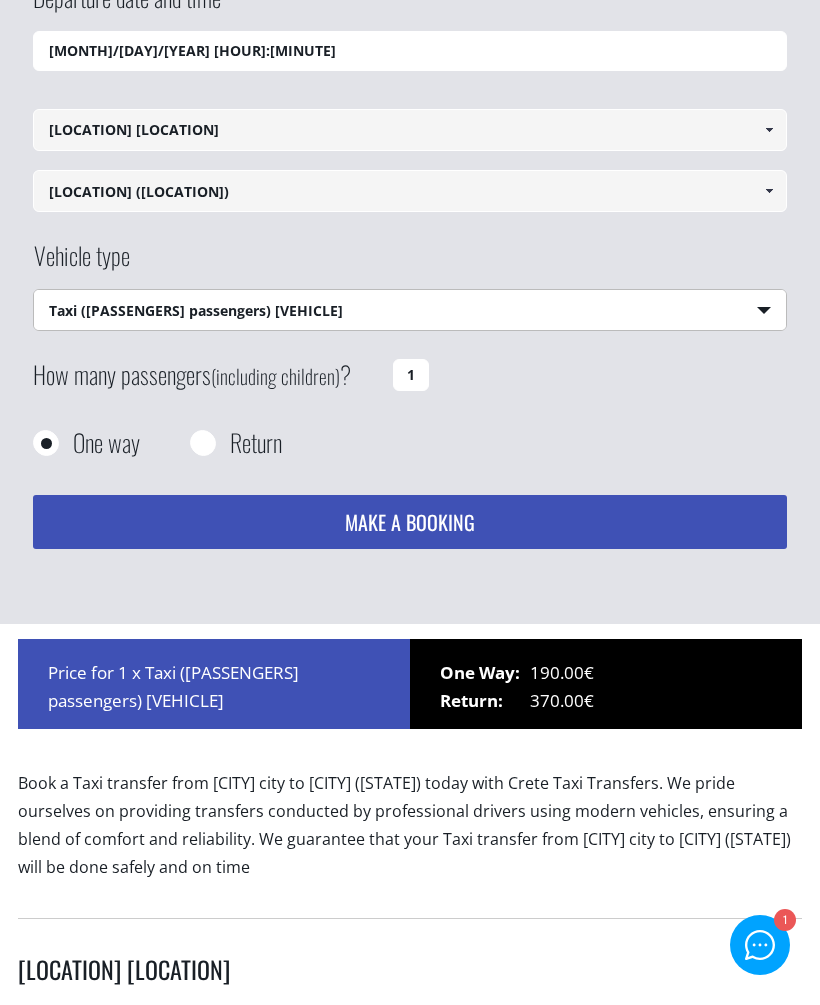 click on "1" at bounding box center (411, 375) 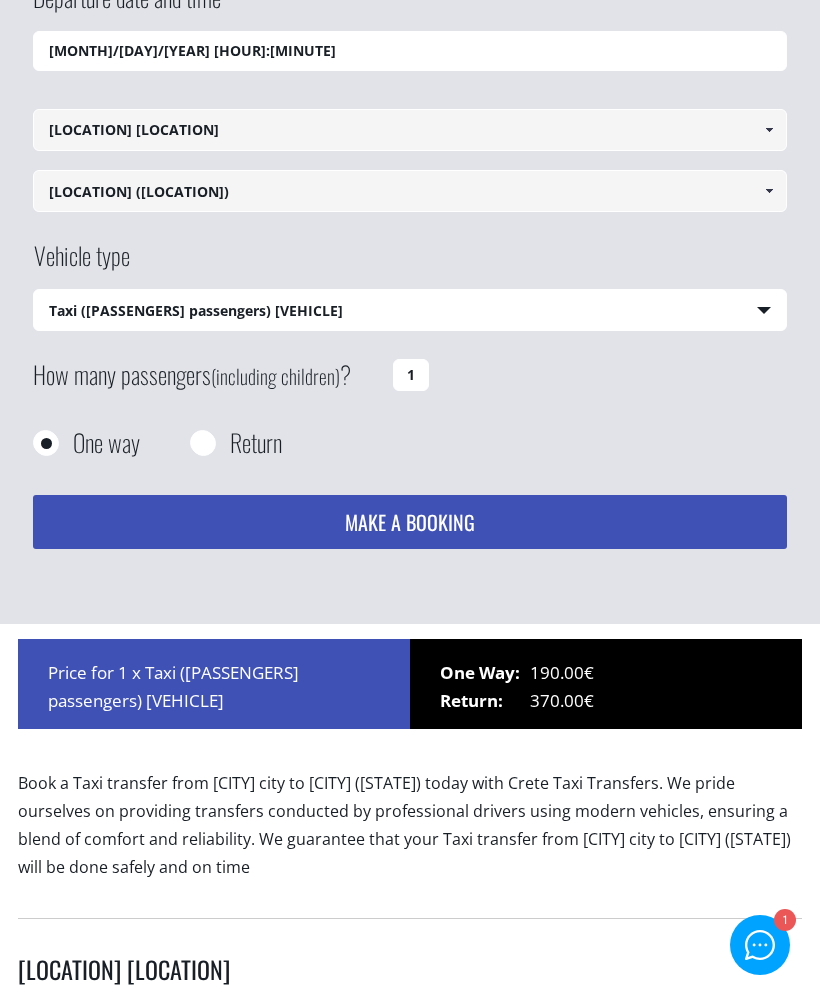 scroll, scrollTop: 267, scrollLeft: 0, axis: vertical 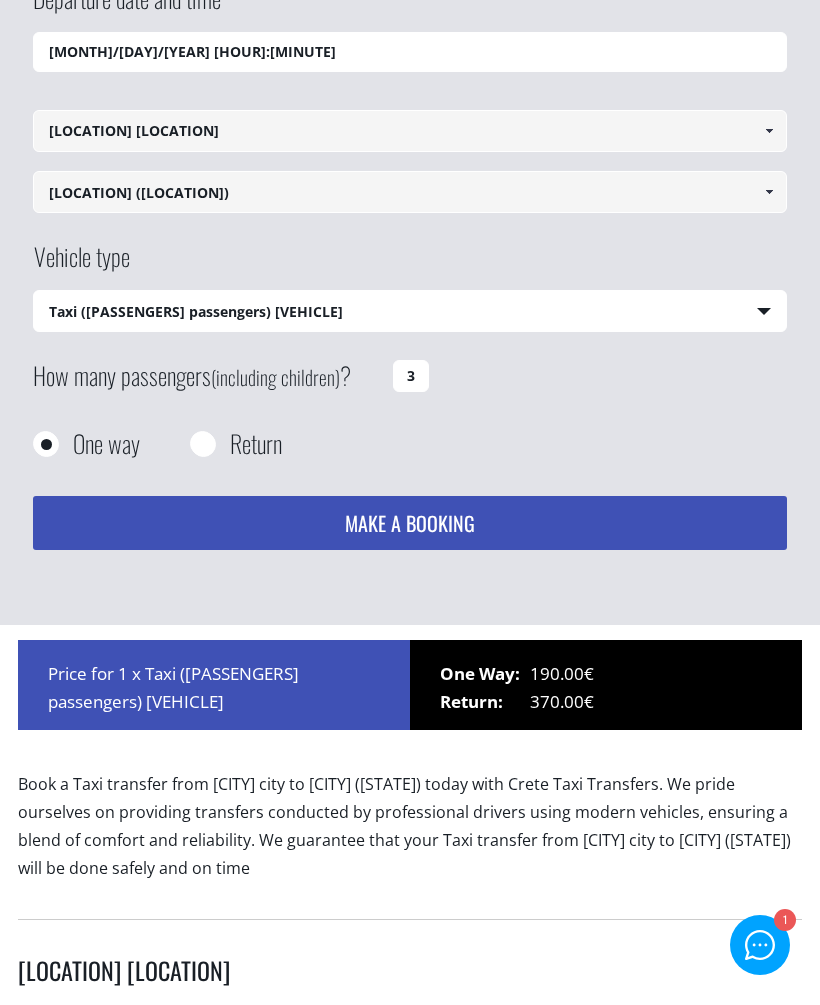 type on "3" 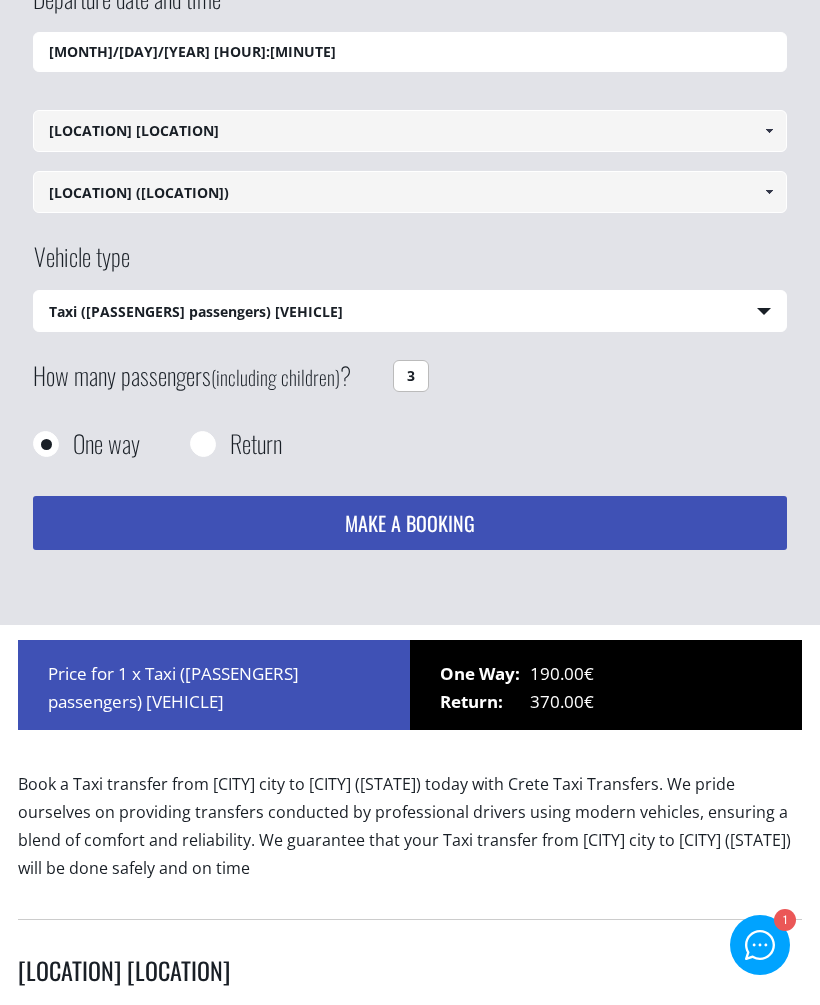 click on "Return" at bounding box center (221, 443) 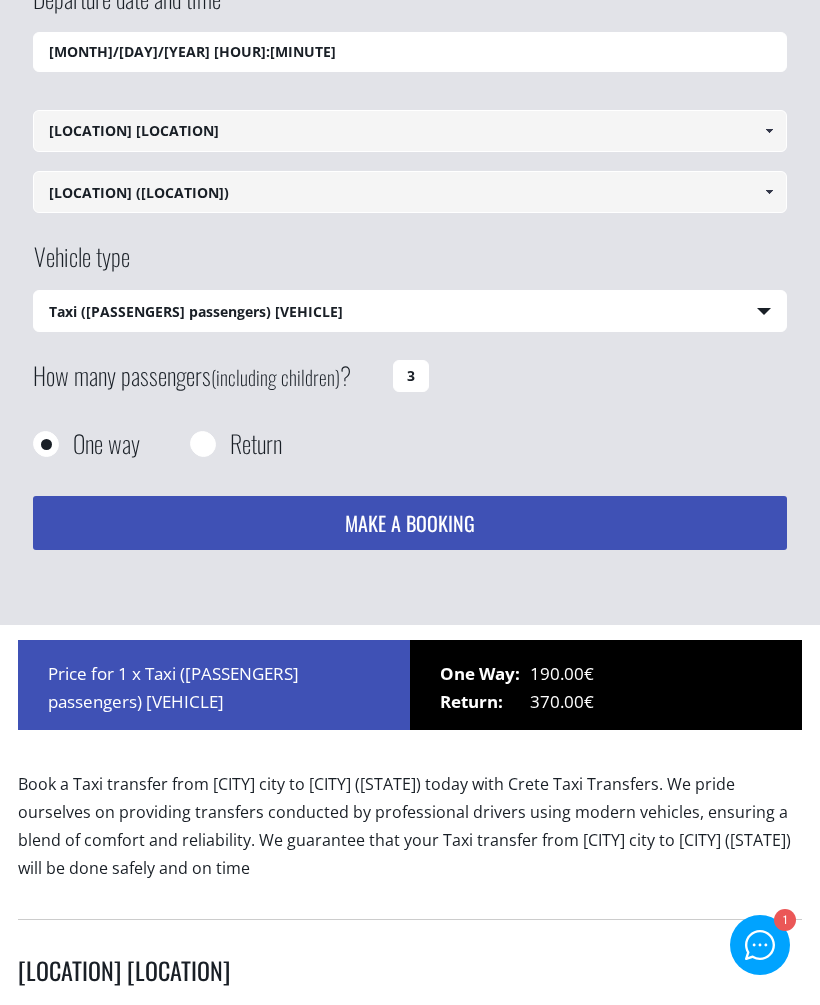 scroll, scrollTop: 268, scrollLeft: 0, axis: vertical 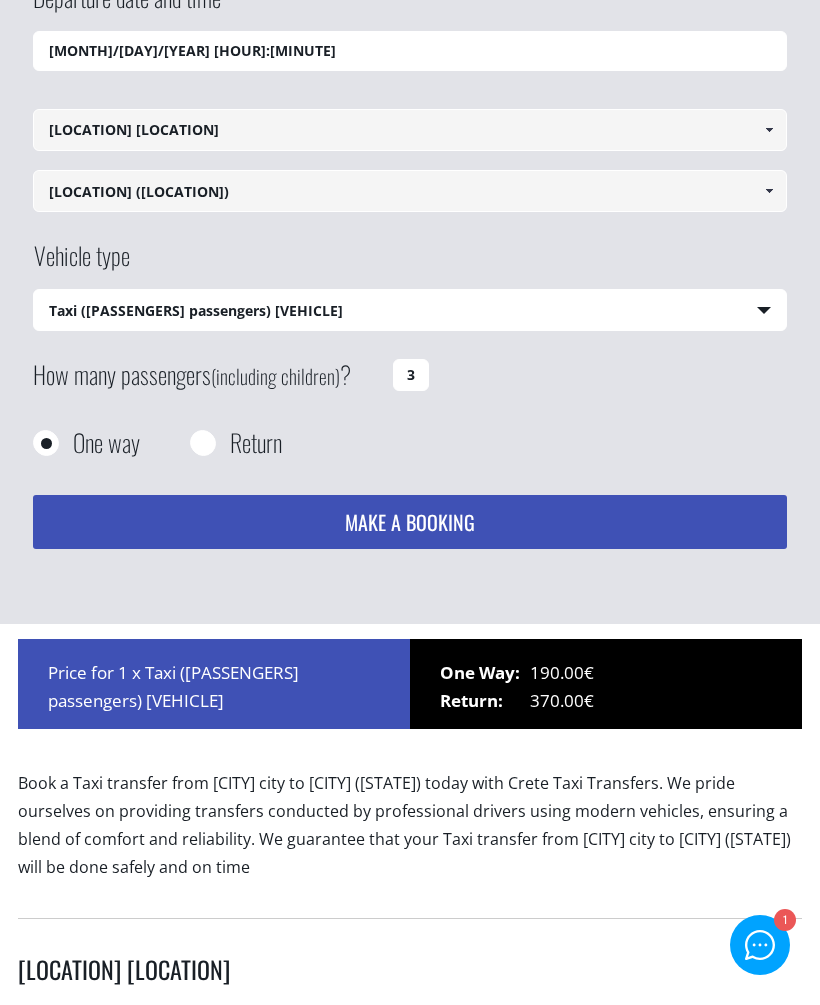 click on "Return" at bounding box center [202, 444] 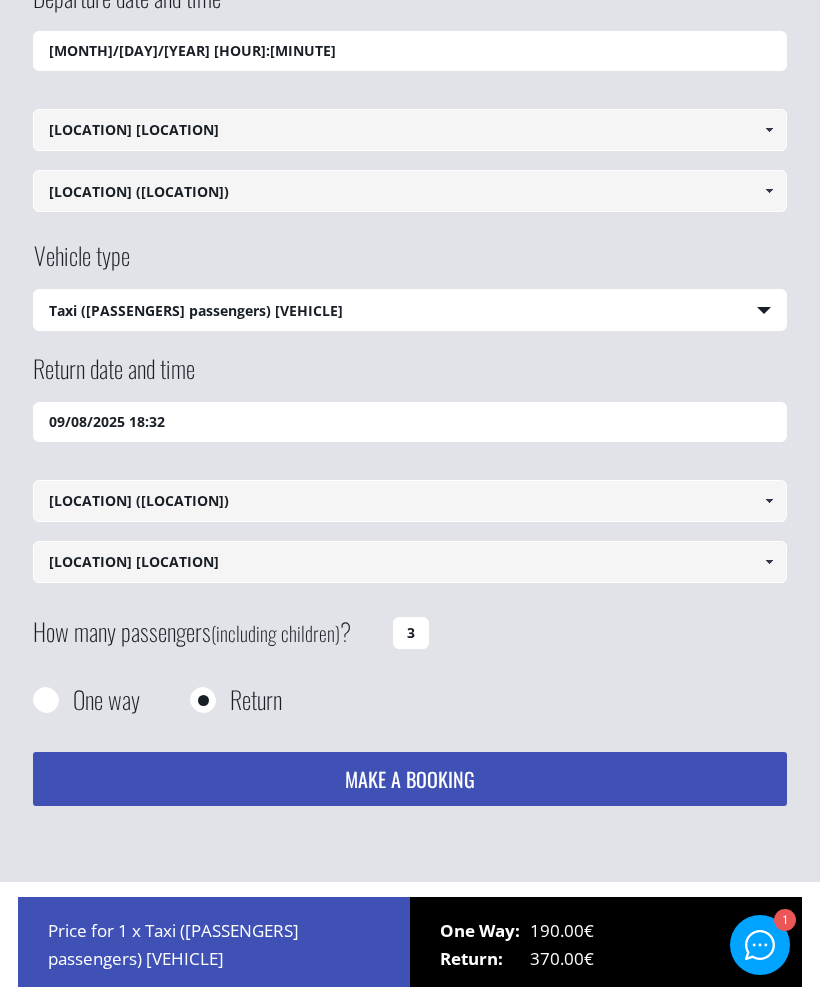 click on "09/08/2025 18:32" at bounding box center (410, 422) 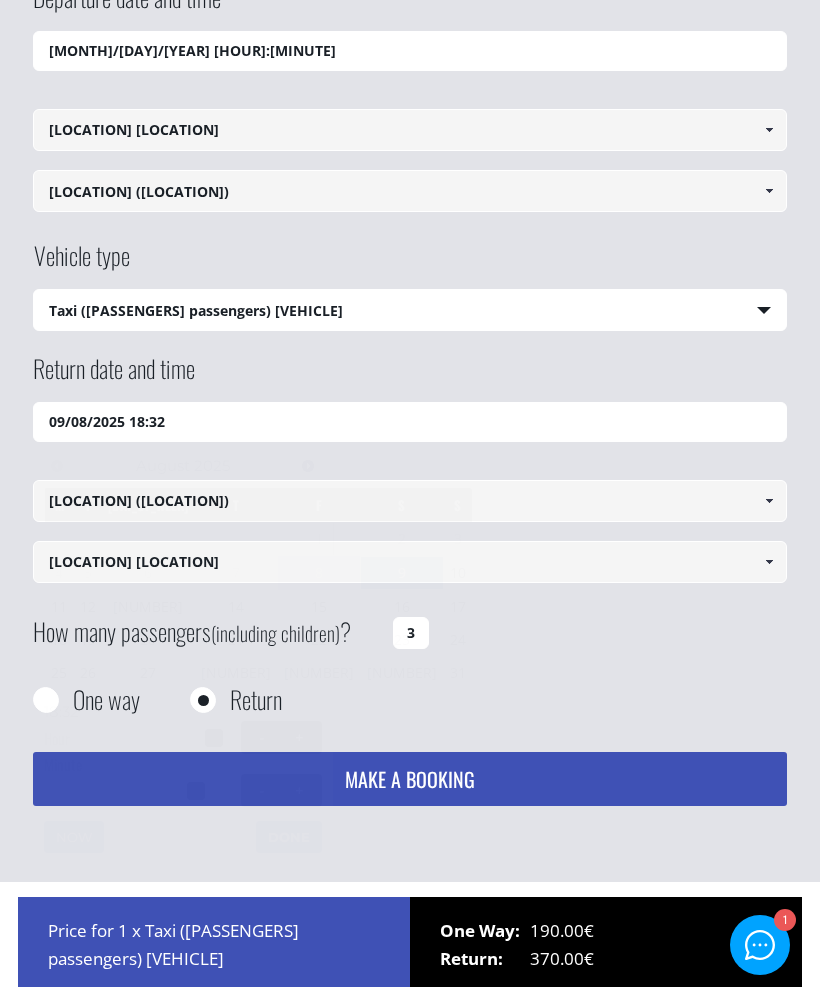 scroll, scrollTop: 267, scrollLeft: 0, axis: vertical 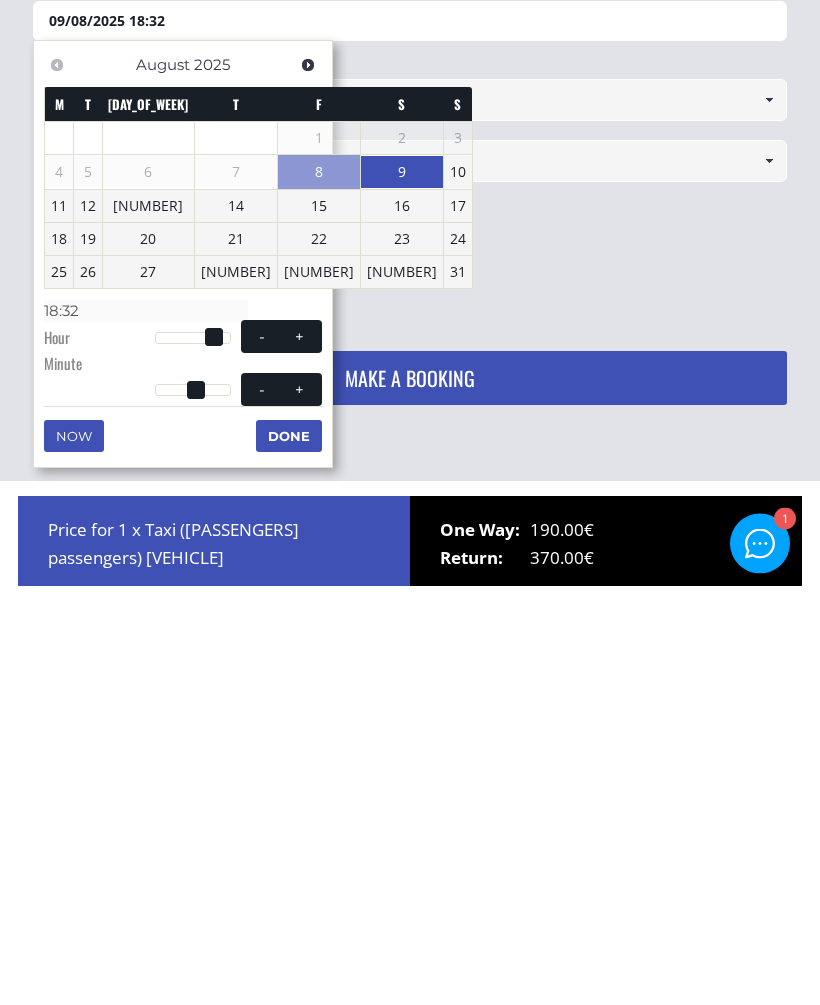 click on "23" at bounding box center (402, 641) 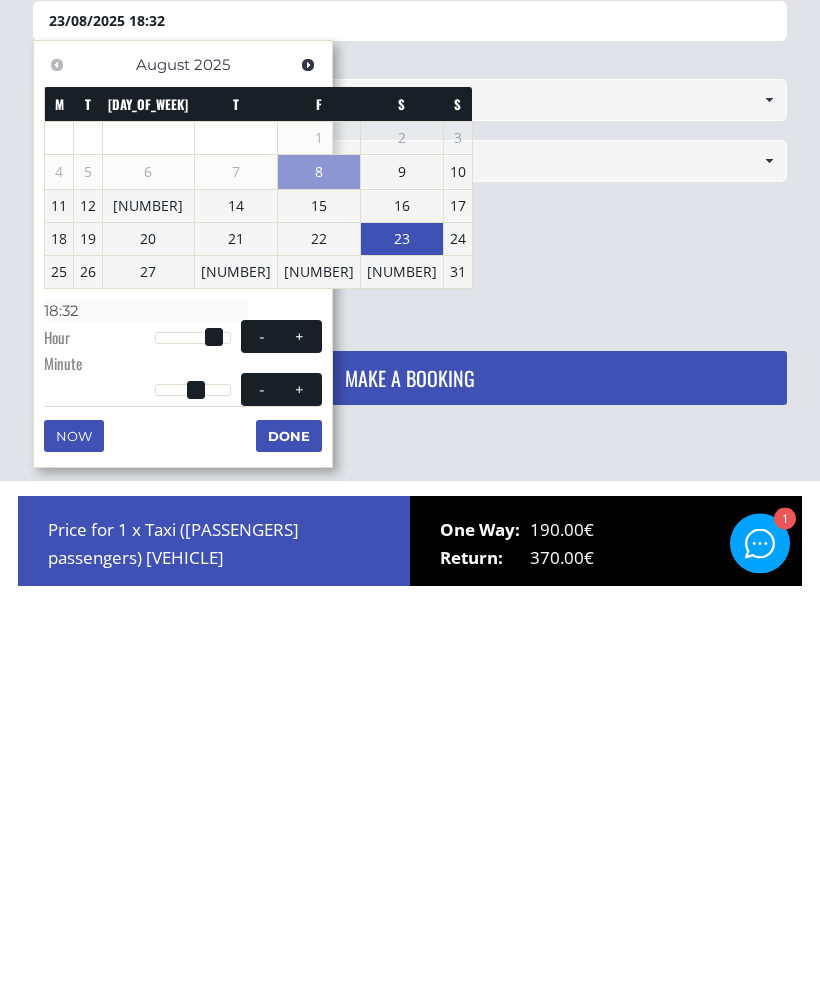 click at bounding box center [214, 739] 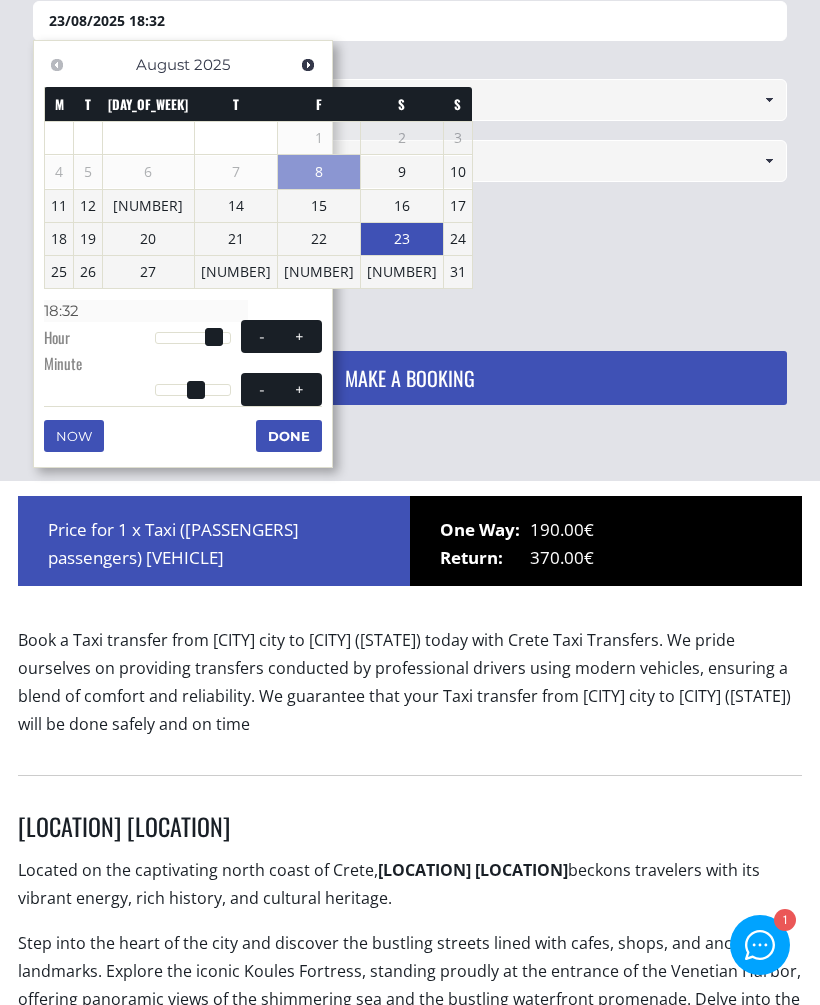 click at bounding box center (214, 337) 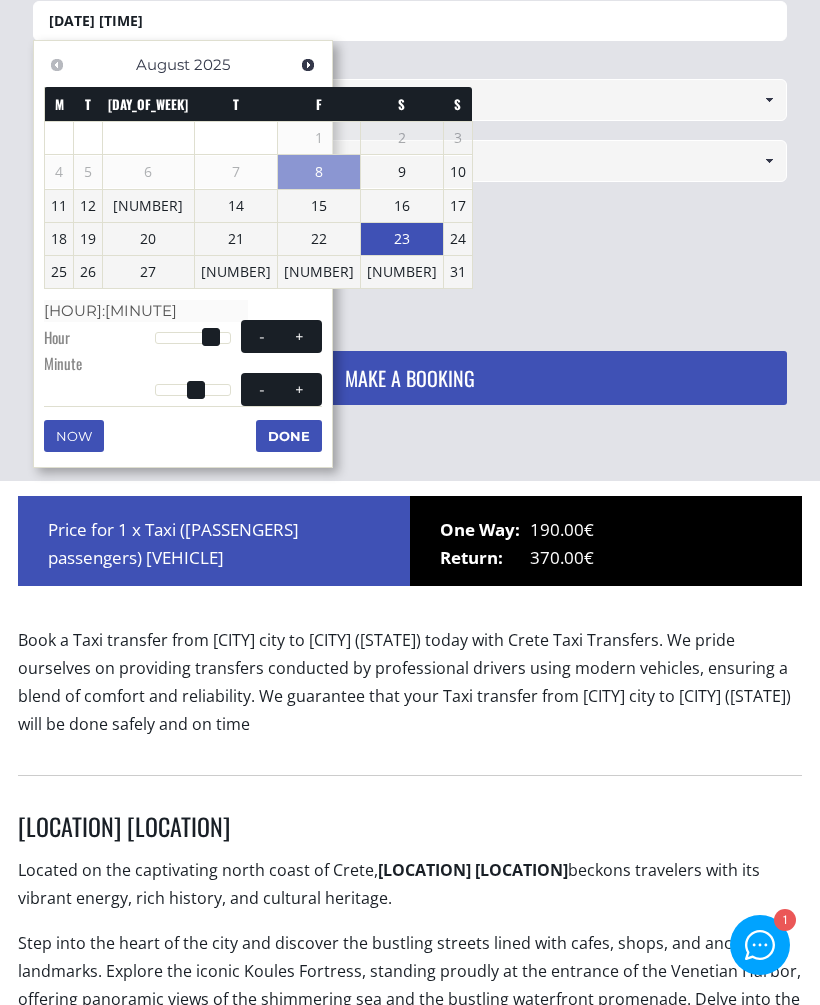 click on "-" at bounding box center [262, 336] 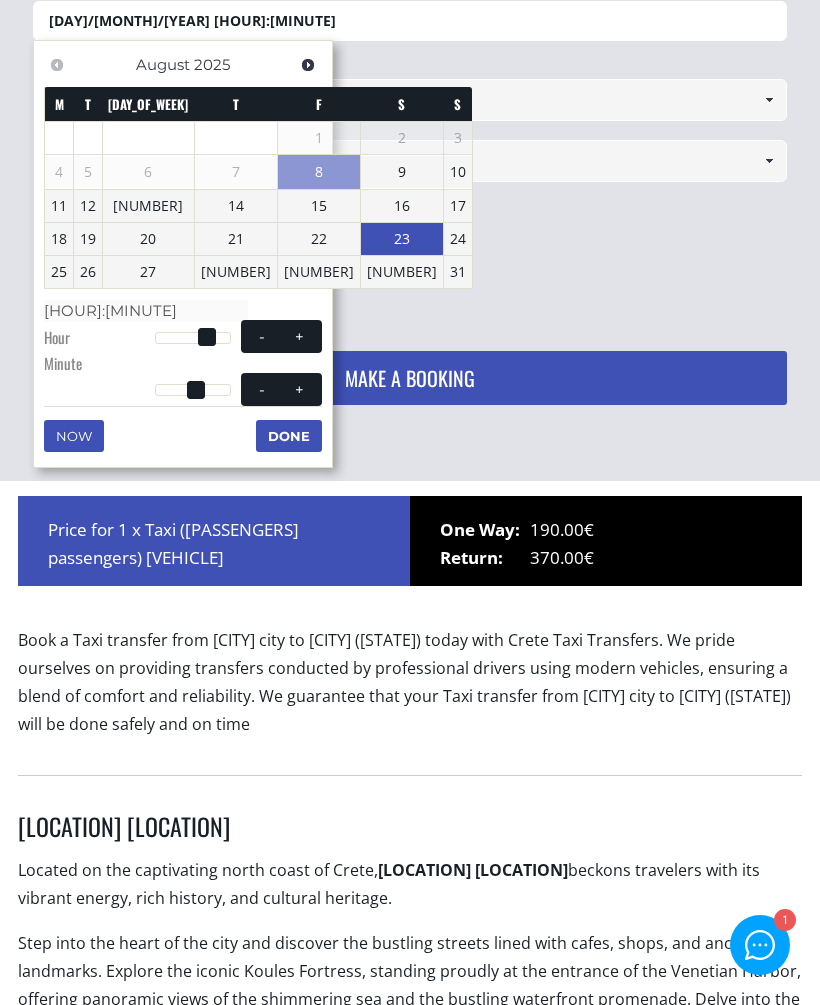 click at bounding box center [262, 337] 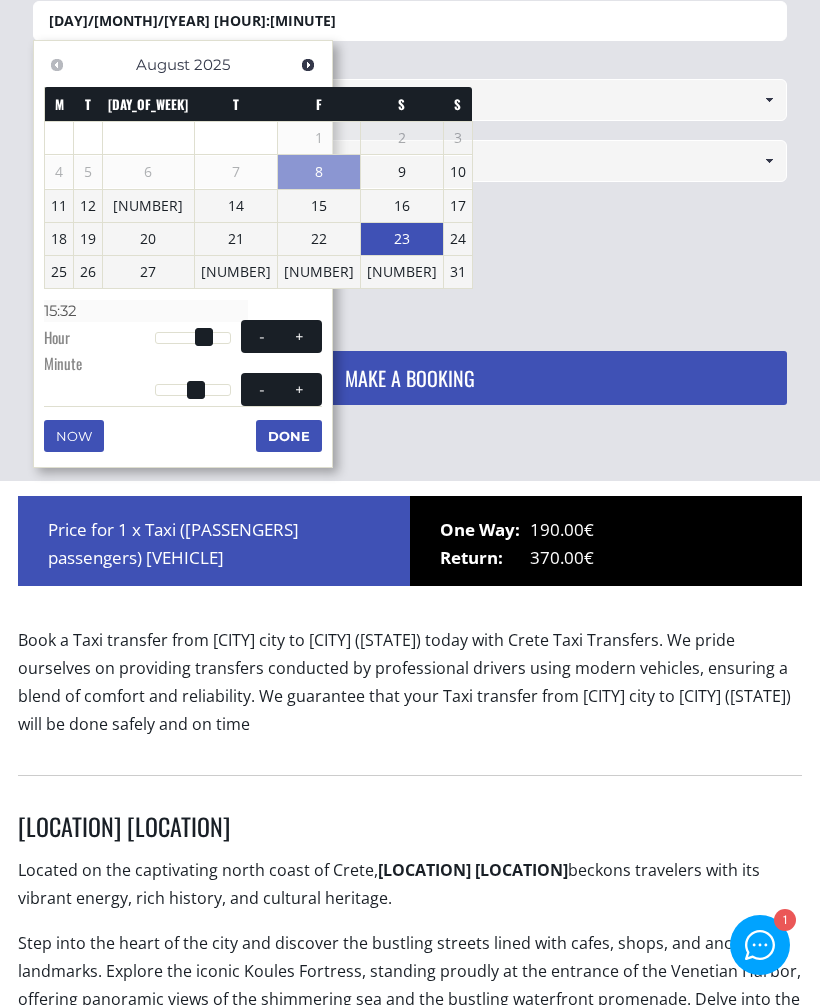 click at bounding box center (262, 337) 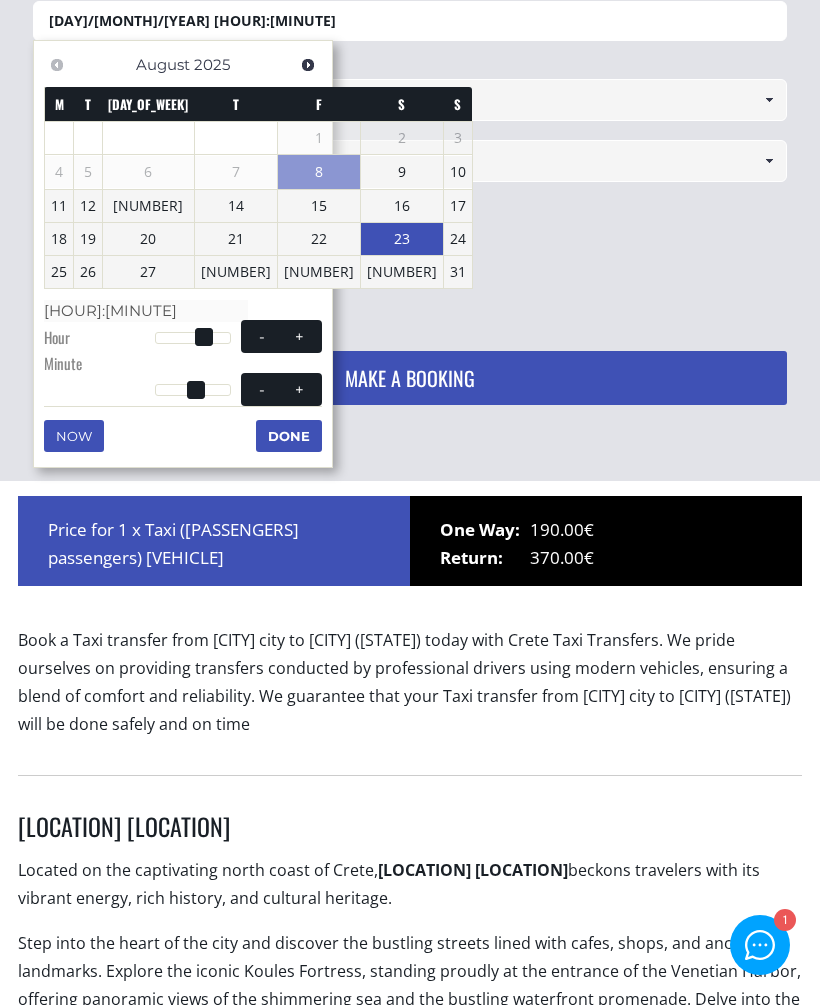 click at bounding box center [262, 337] 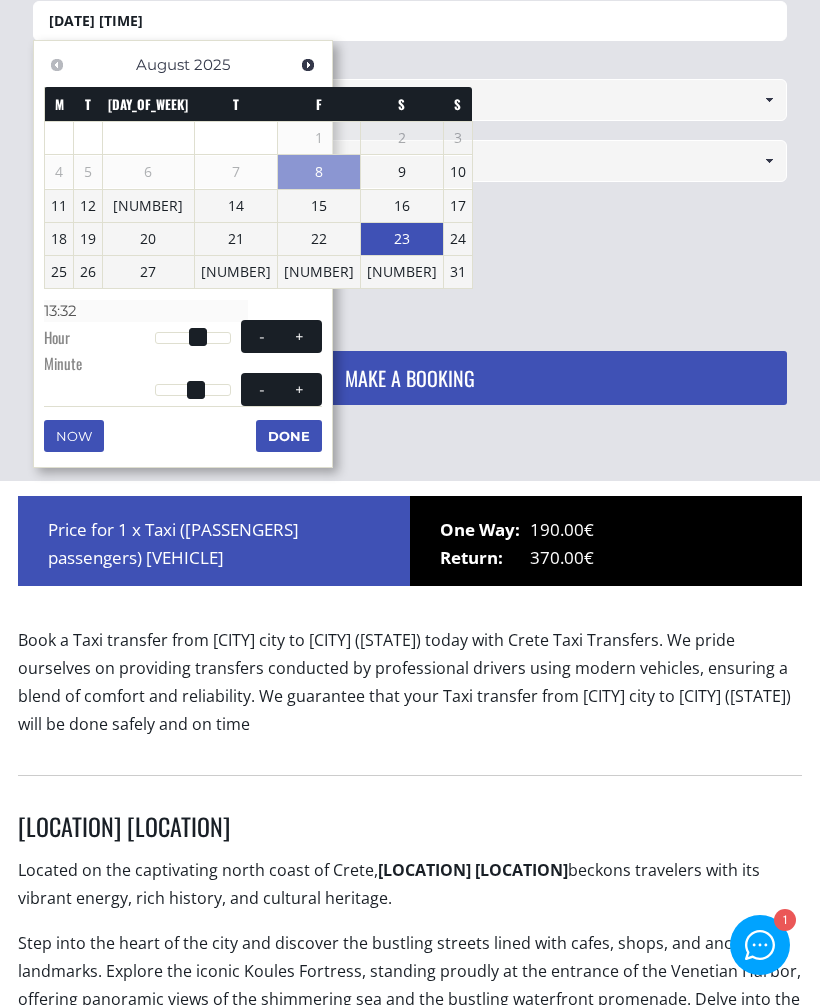 click at bounding box center [262, 337] 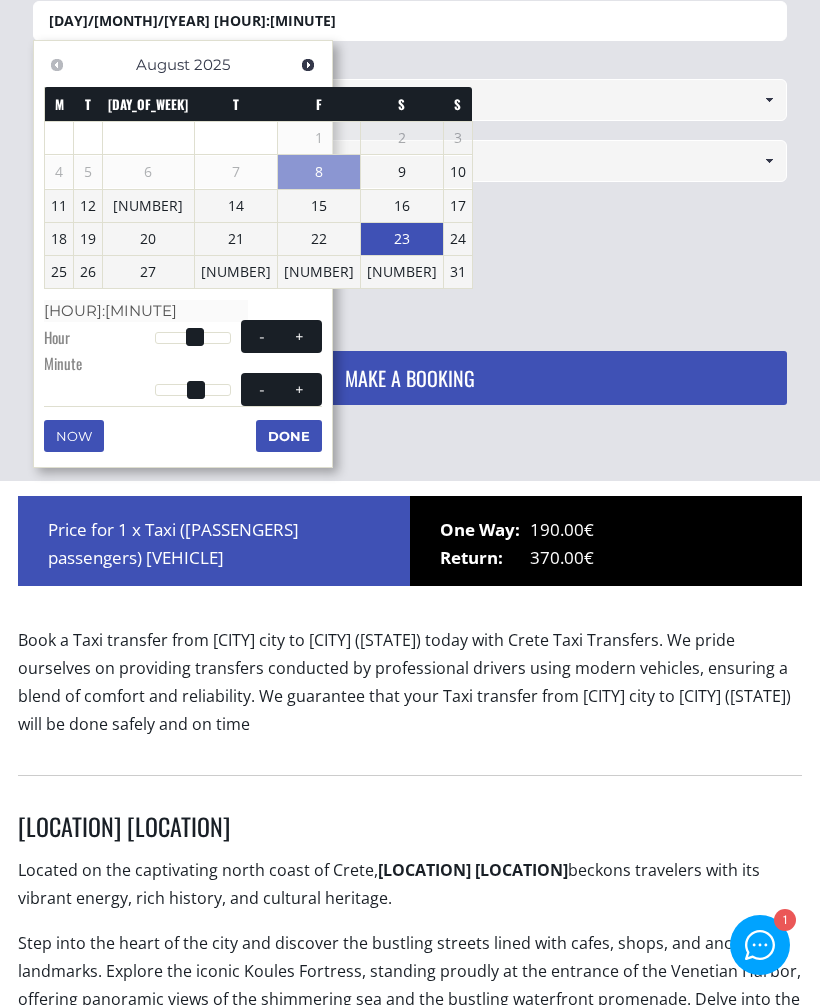 click at bounding box center [262, 337] 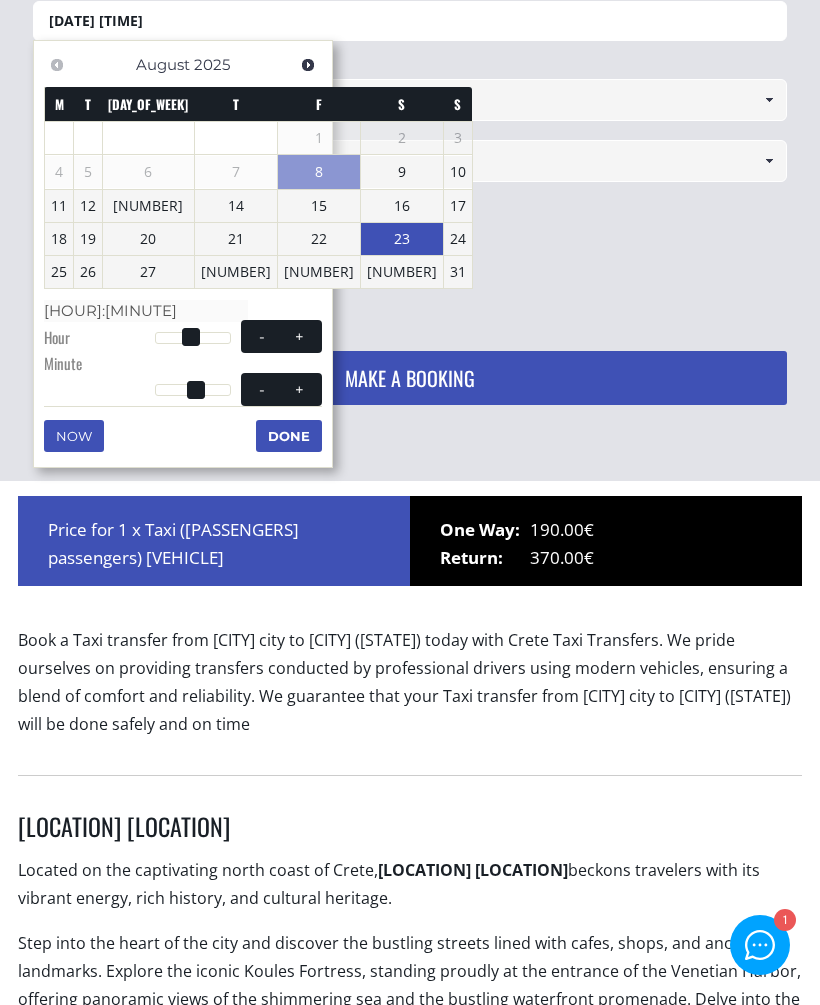 click at bounding box center [262, 337] 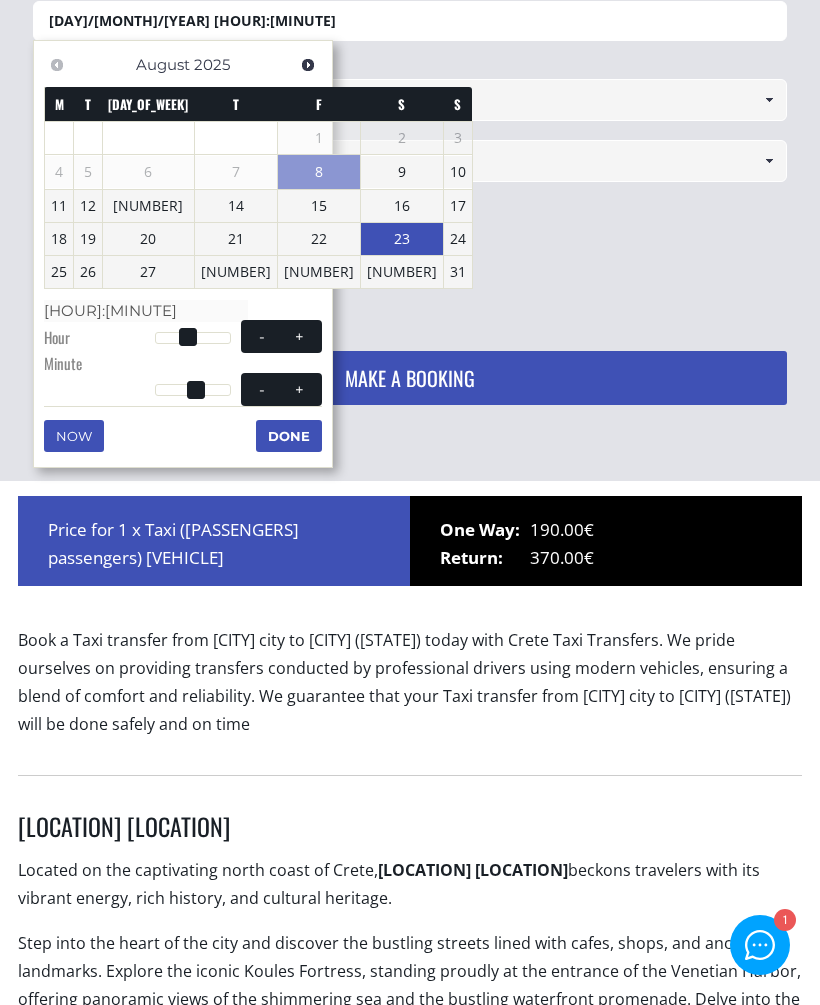 click at bounding box center (262, 337) 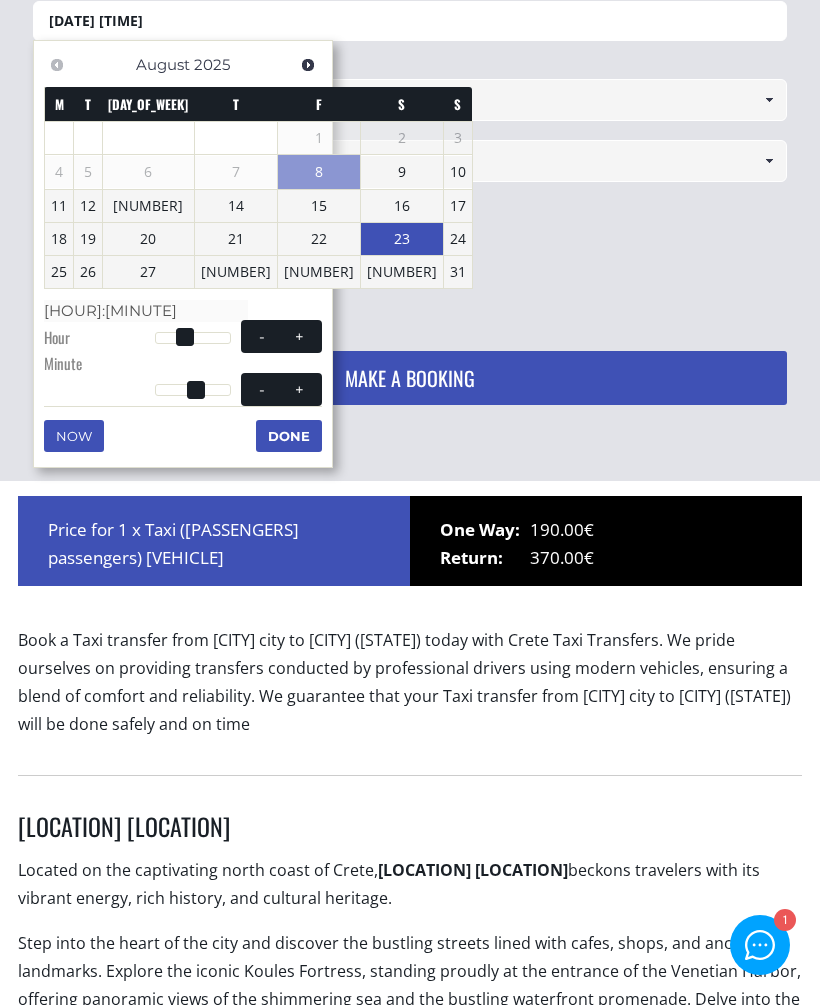 click at bounding box center [262, 337] 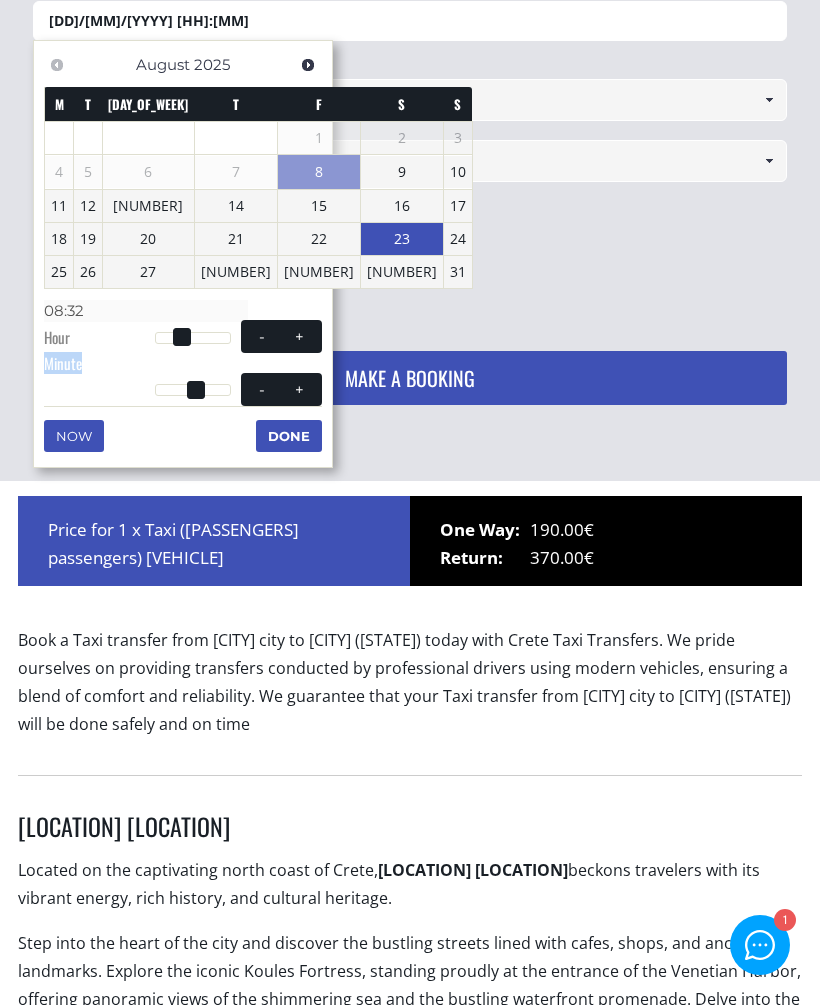 click at bounding box center [262, 389] 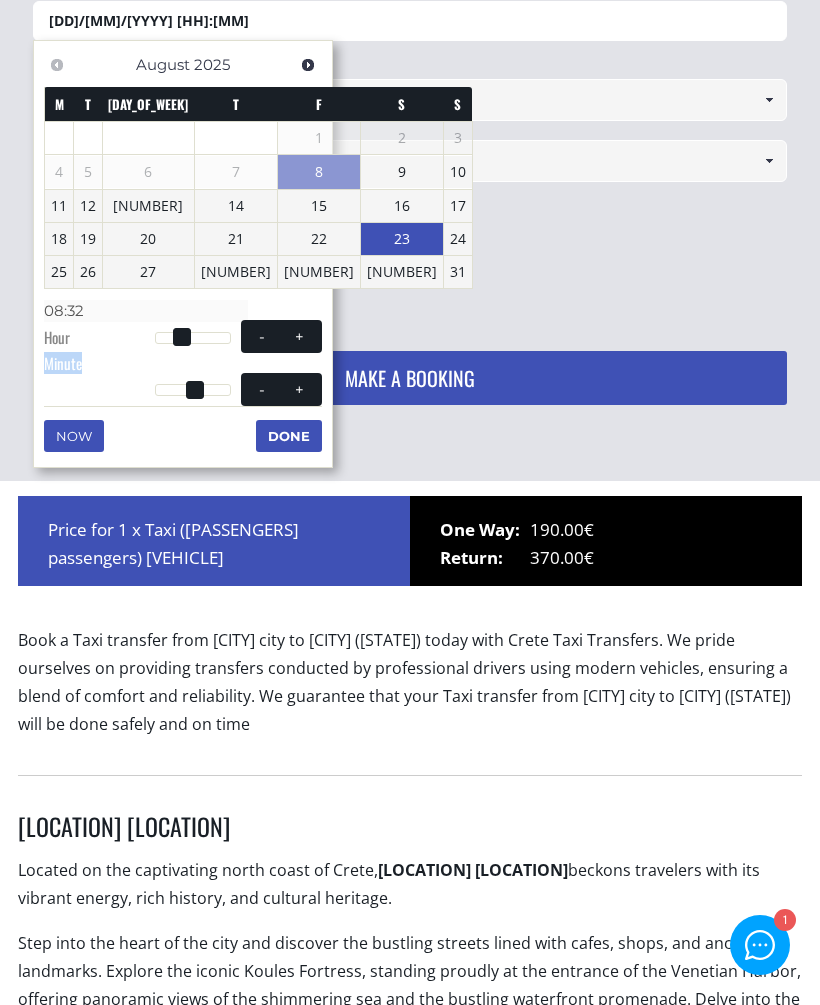 type on "[DAY]/[MONTH]/[YEAR] [HOUR]:[MINUTE]" 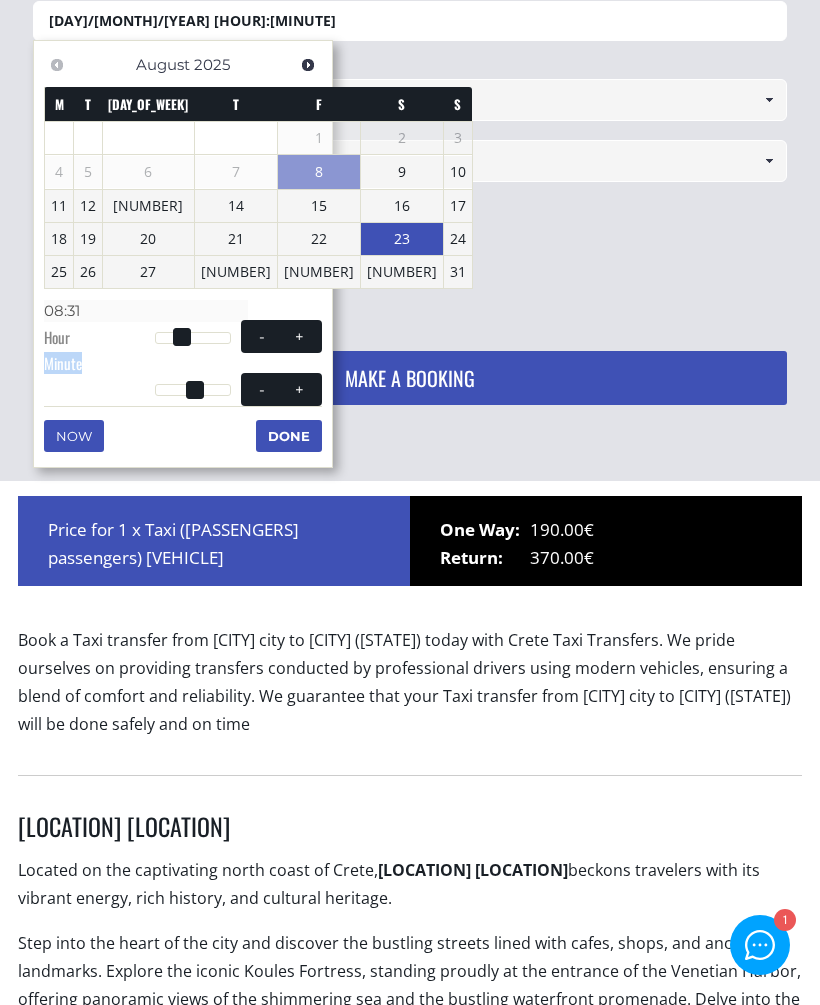 click on "-   +" at bounding box center [238, 395] 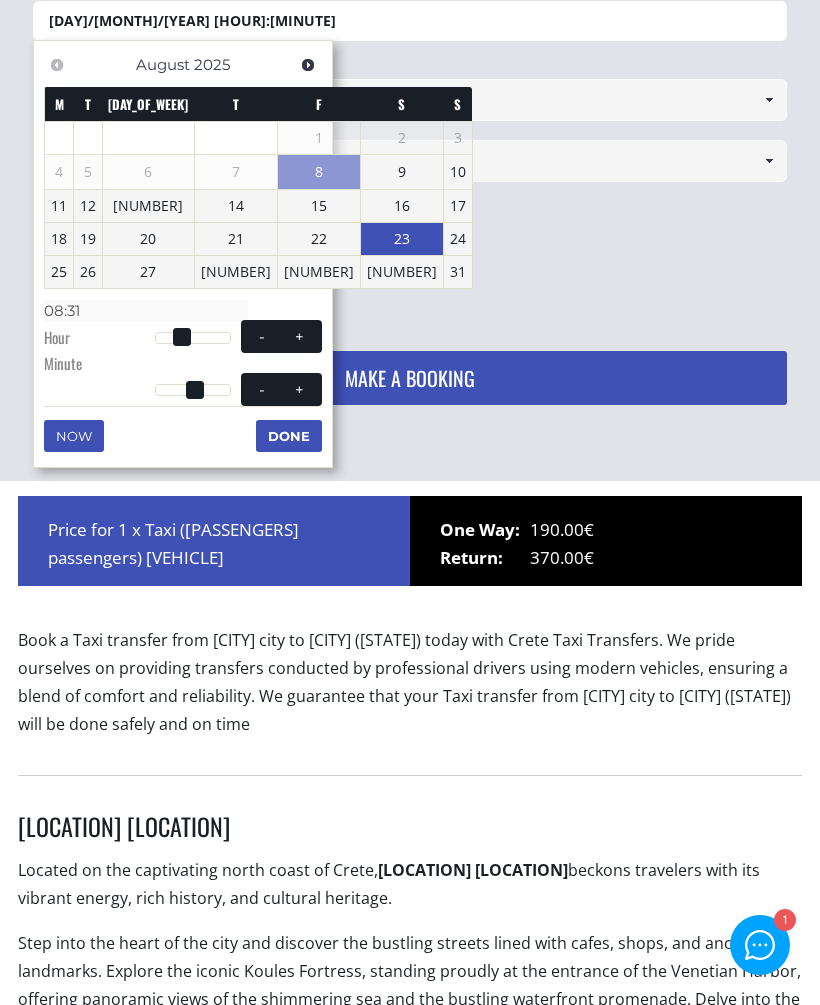 click on "-" at bounding box center (262, 389) 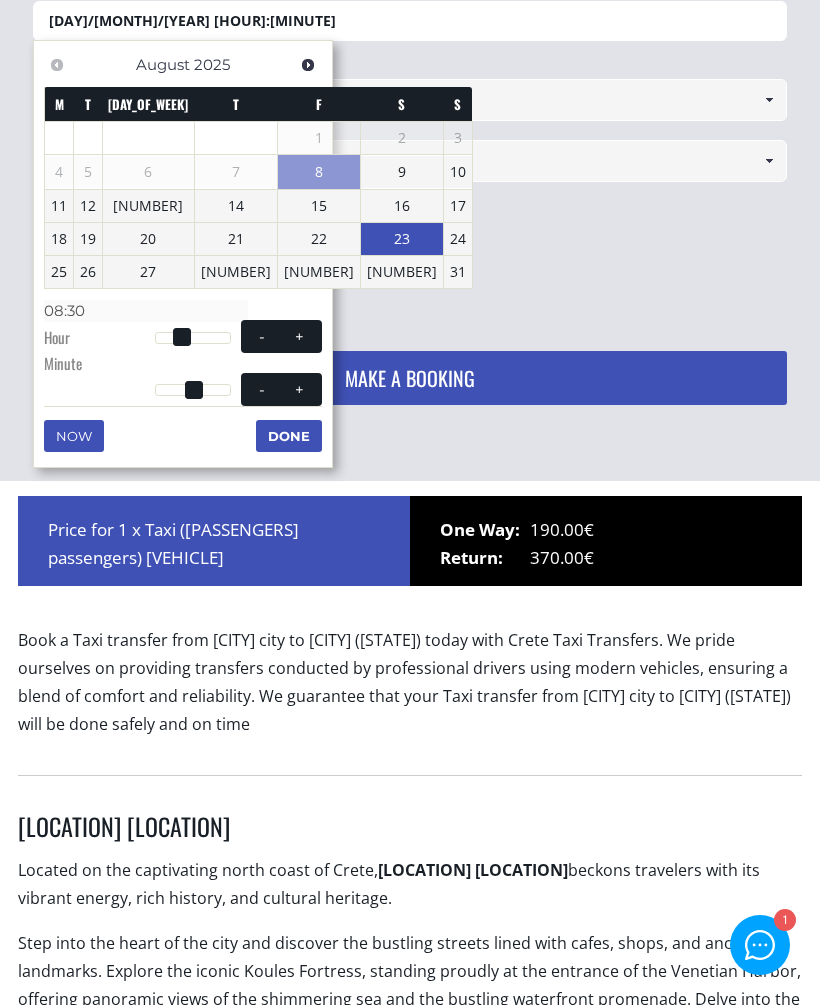 click on "-" at bounding box center (262, 389) 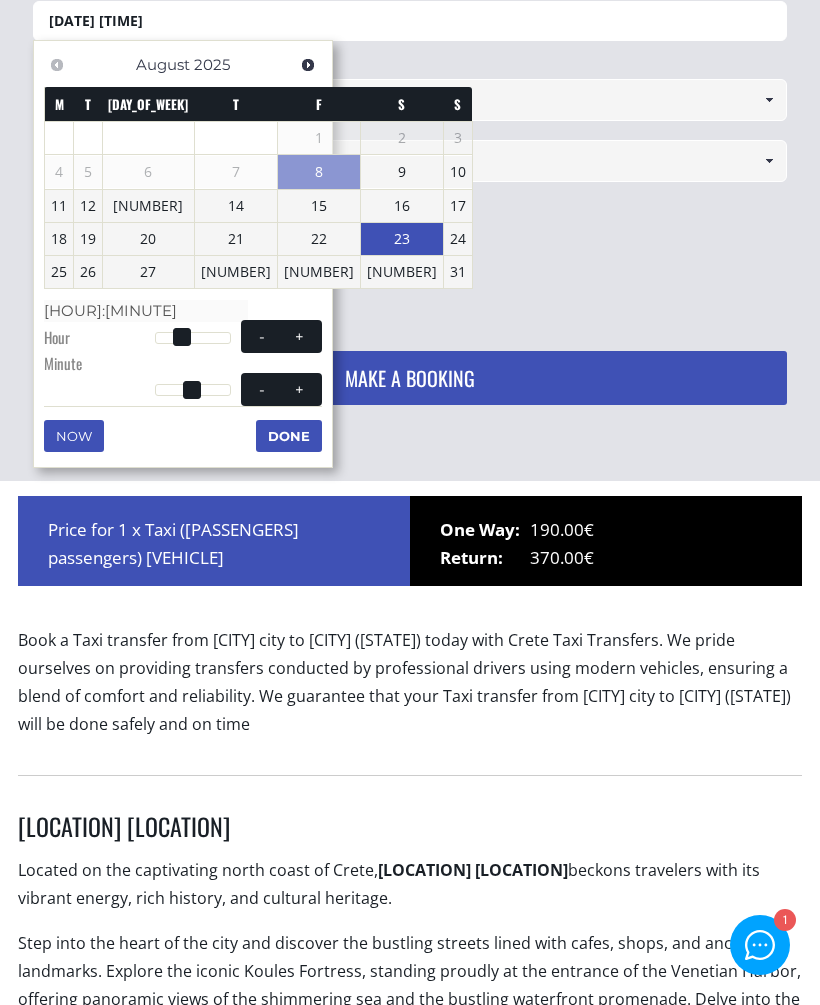 click on "-" at bounding box center [262, 389] 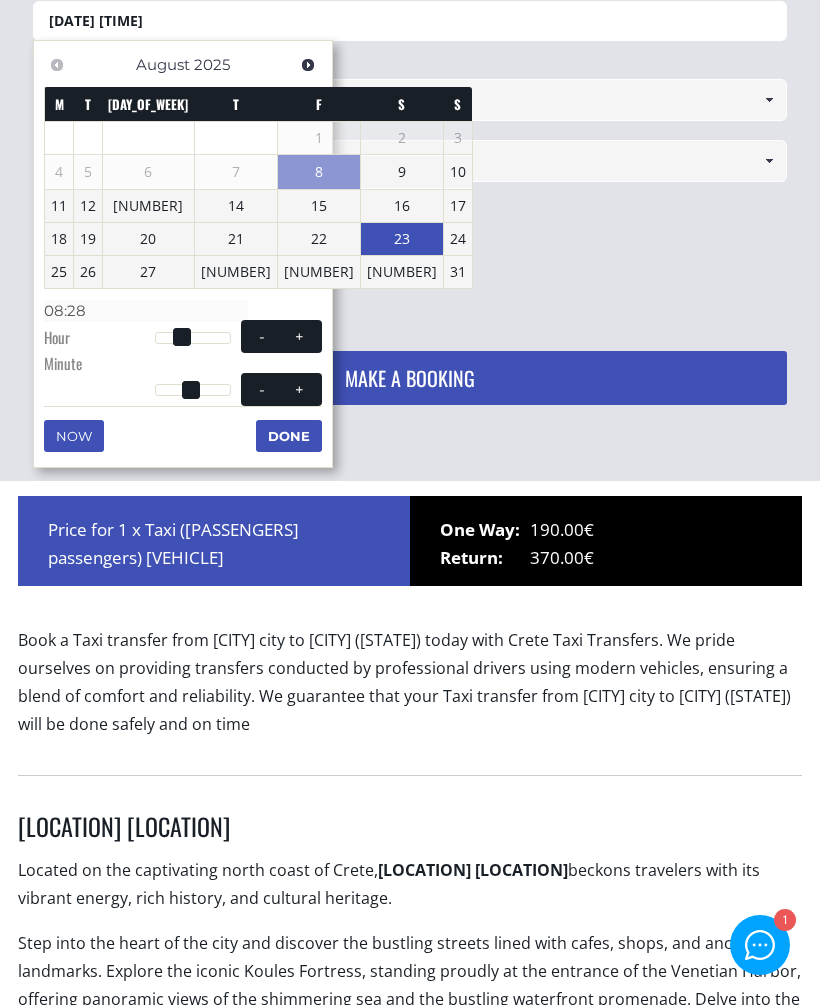 click on "-" at bounding box center [262, 389] 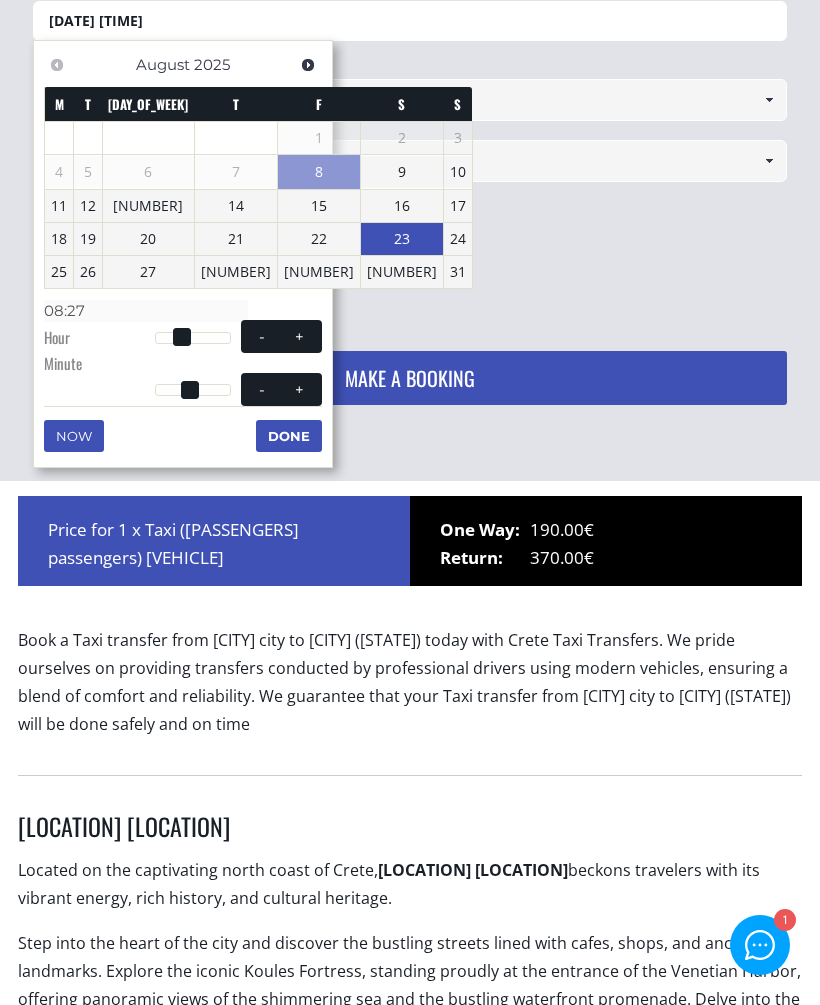 click on "-" at bounding box center [262, 389] 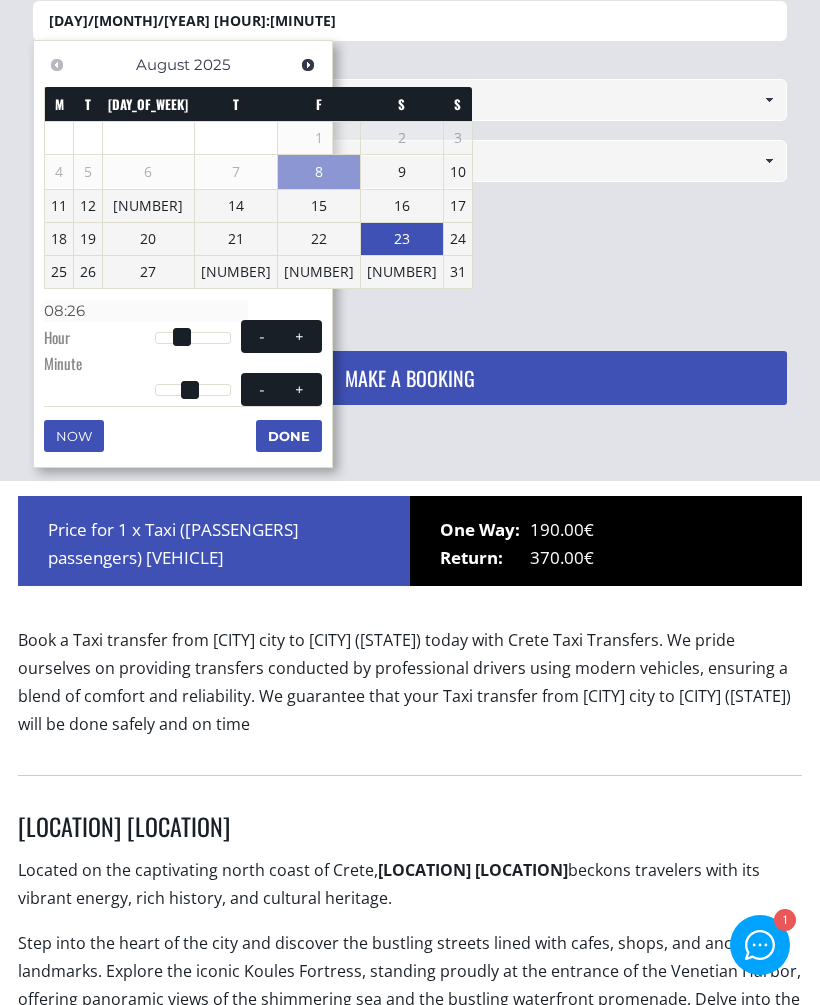 click at bounding box center (262, 389) 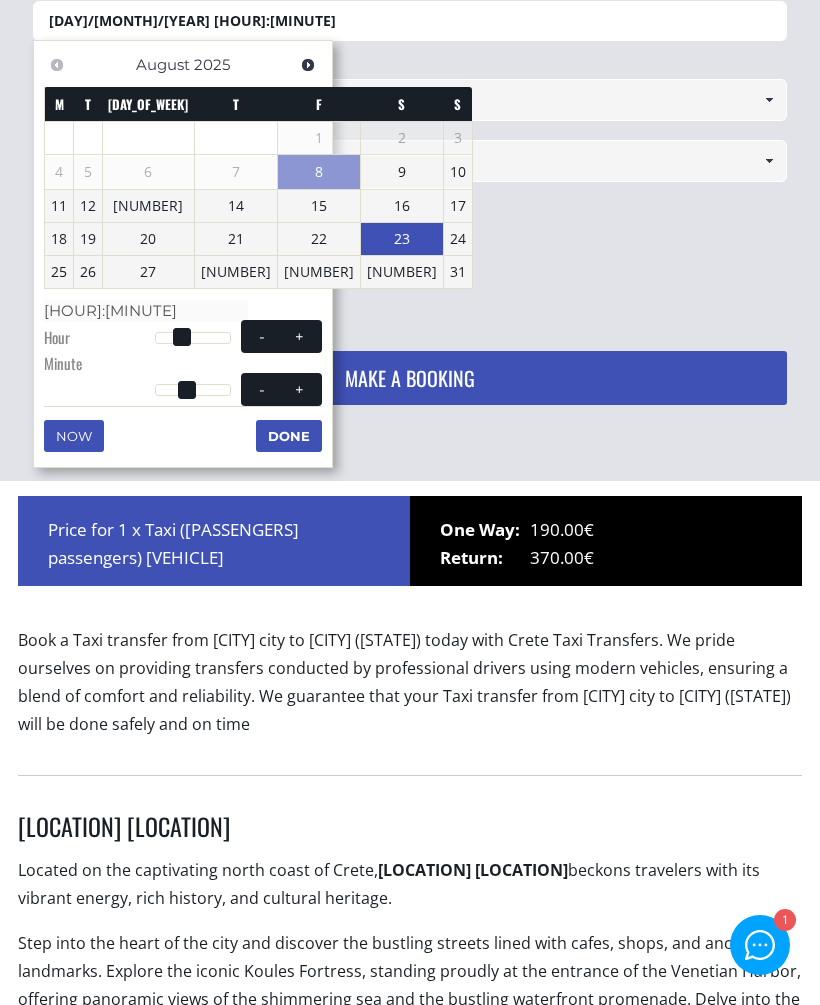 click at bounding box center [262, 389] 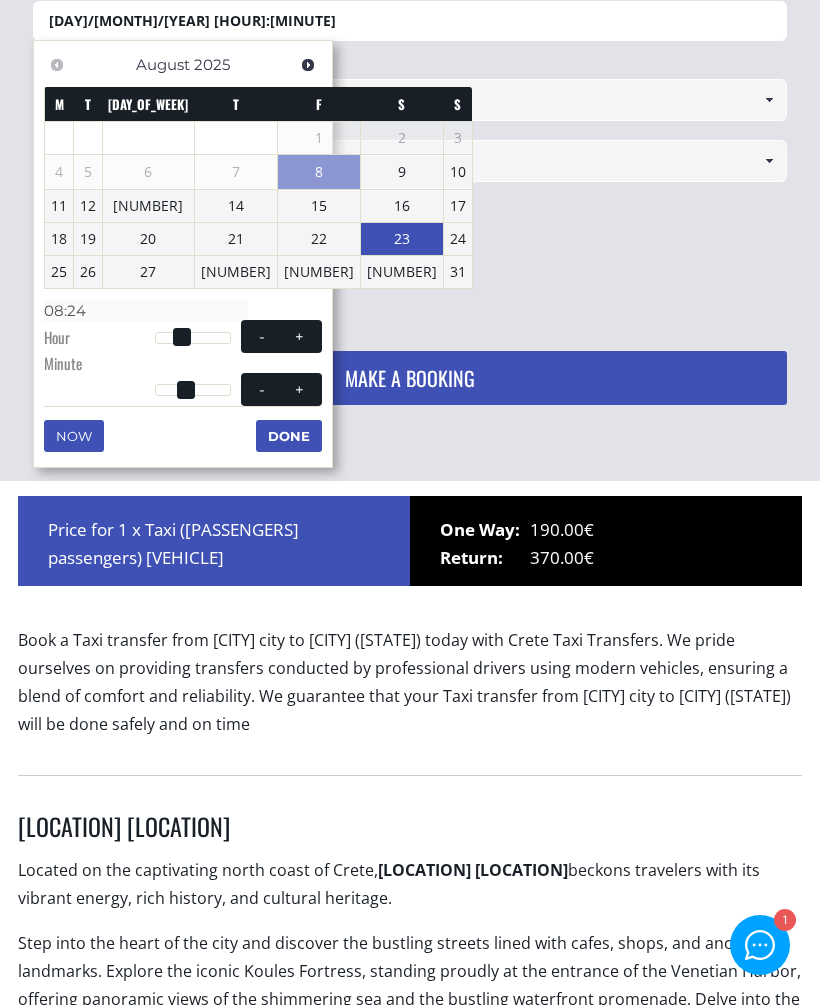 click at bounding box center (262, 389) 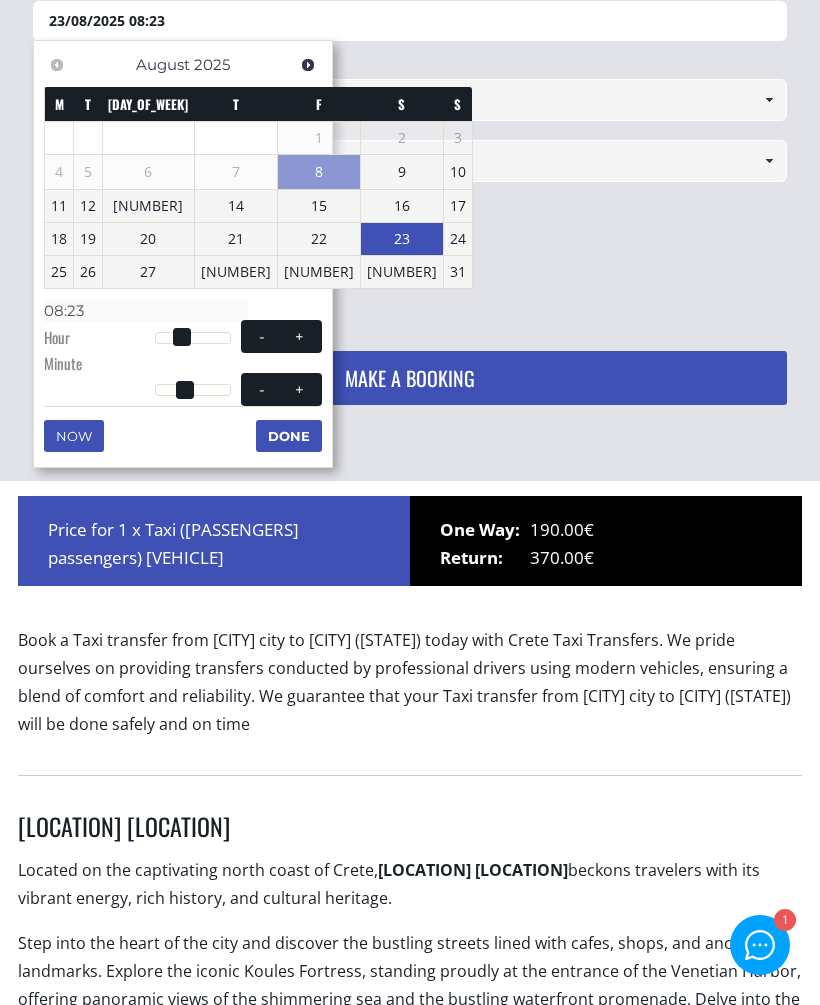 click at bounding box center [262, 389] 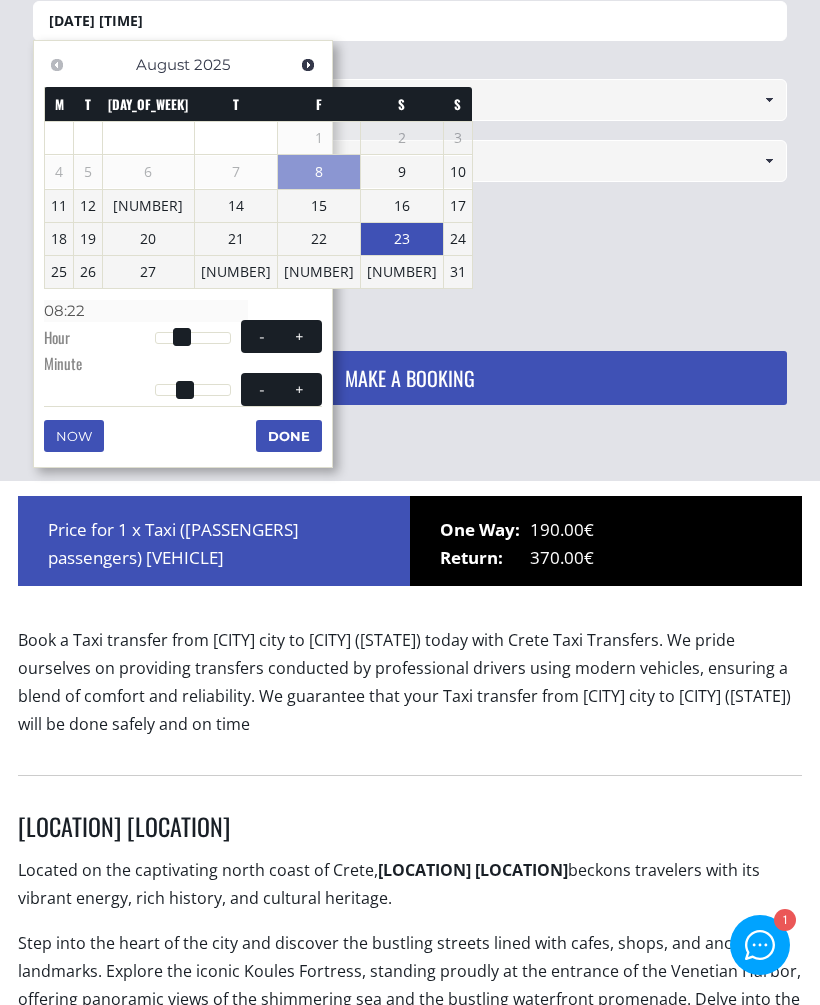 click at bounding box center [262, 389] 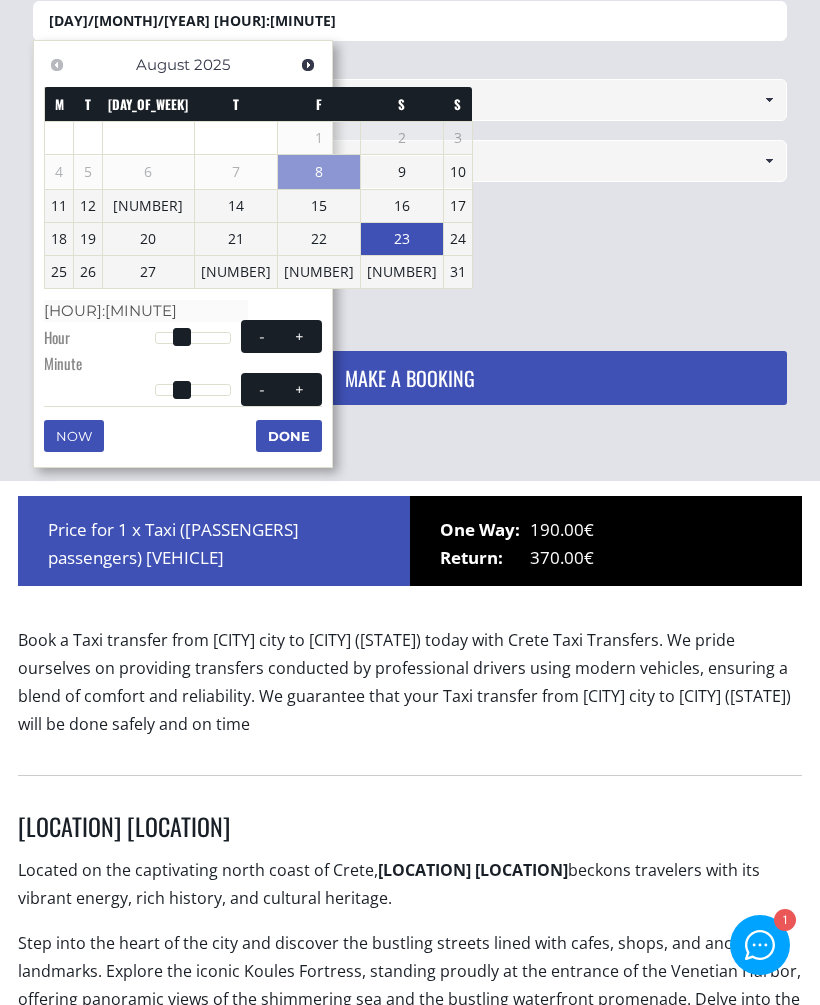 click at bounding box center [262, 389] 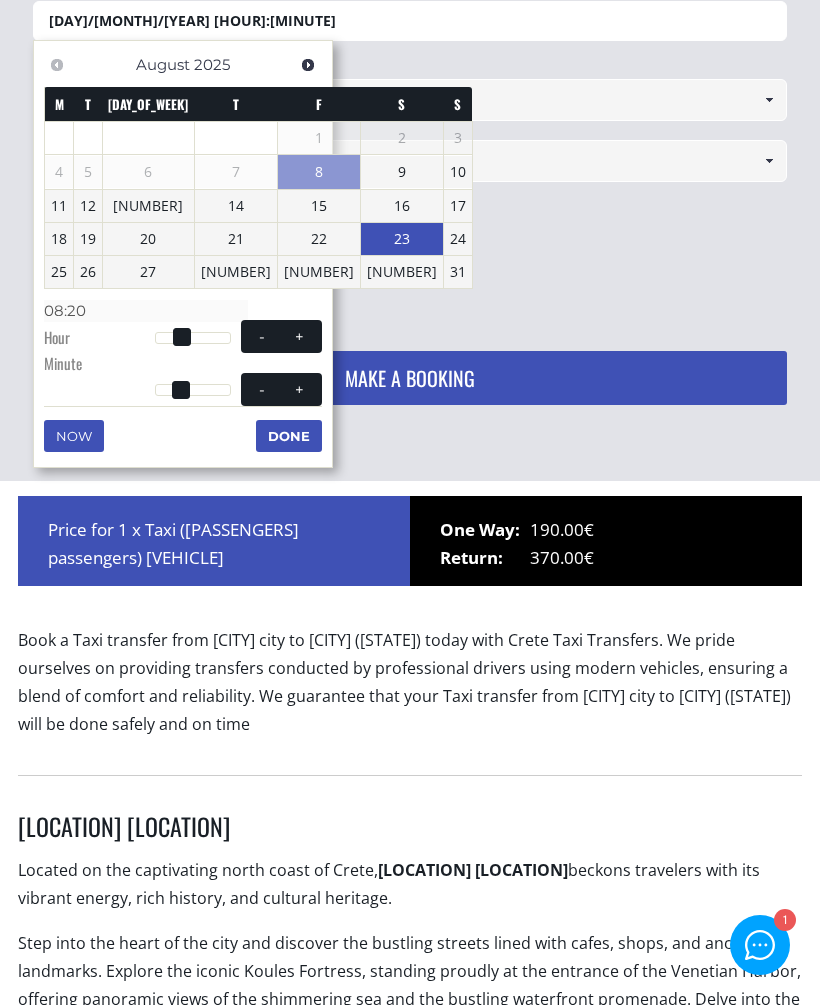 click at bounding box center (262, 389) 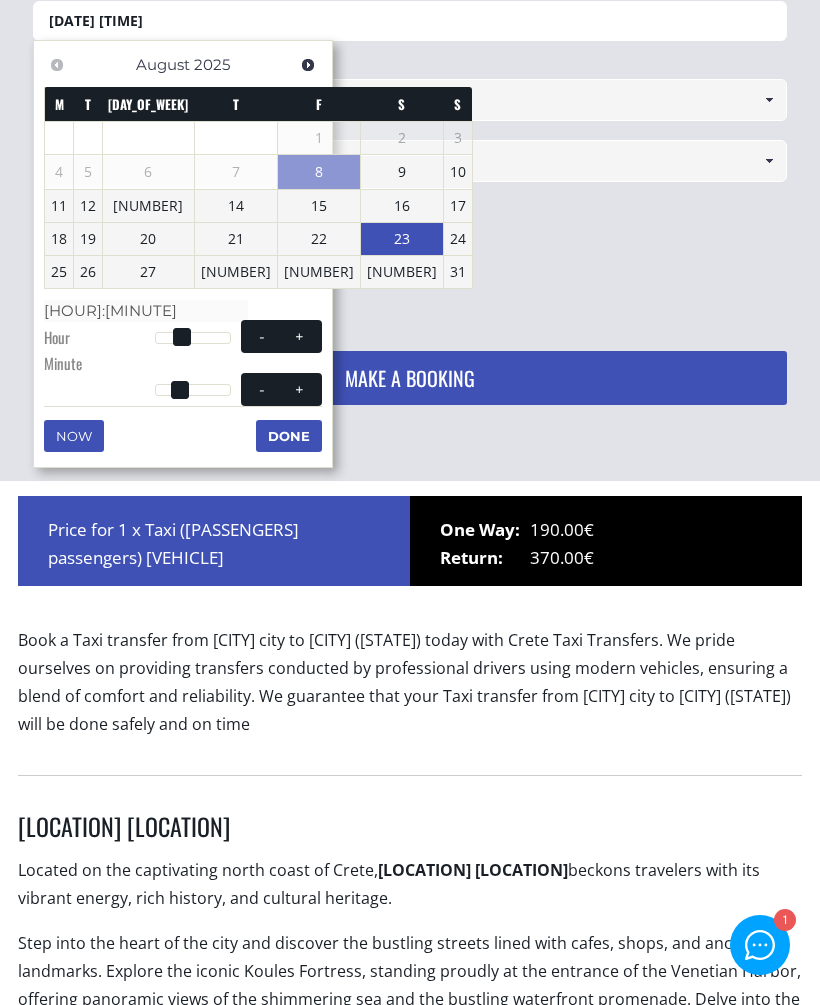 click at bounding box center [262, 389] 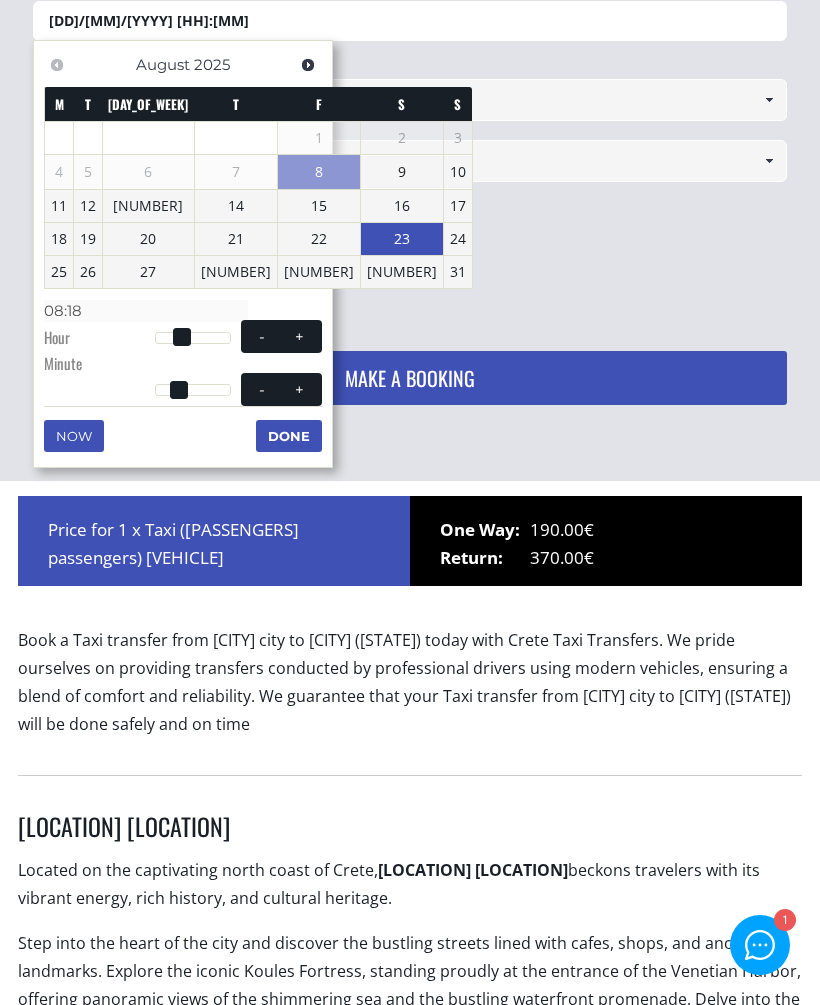 click at bounding box center [262, 389] 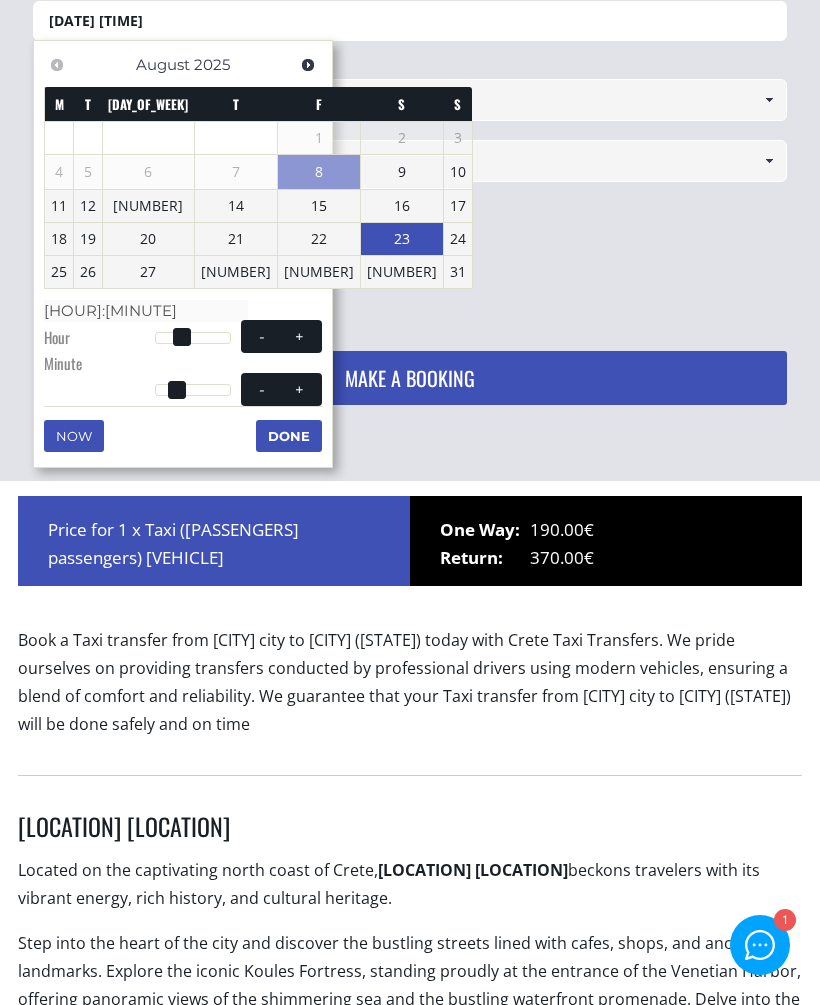 click at bounding box center (262, 389) 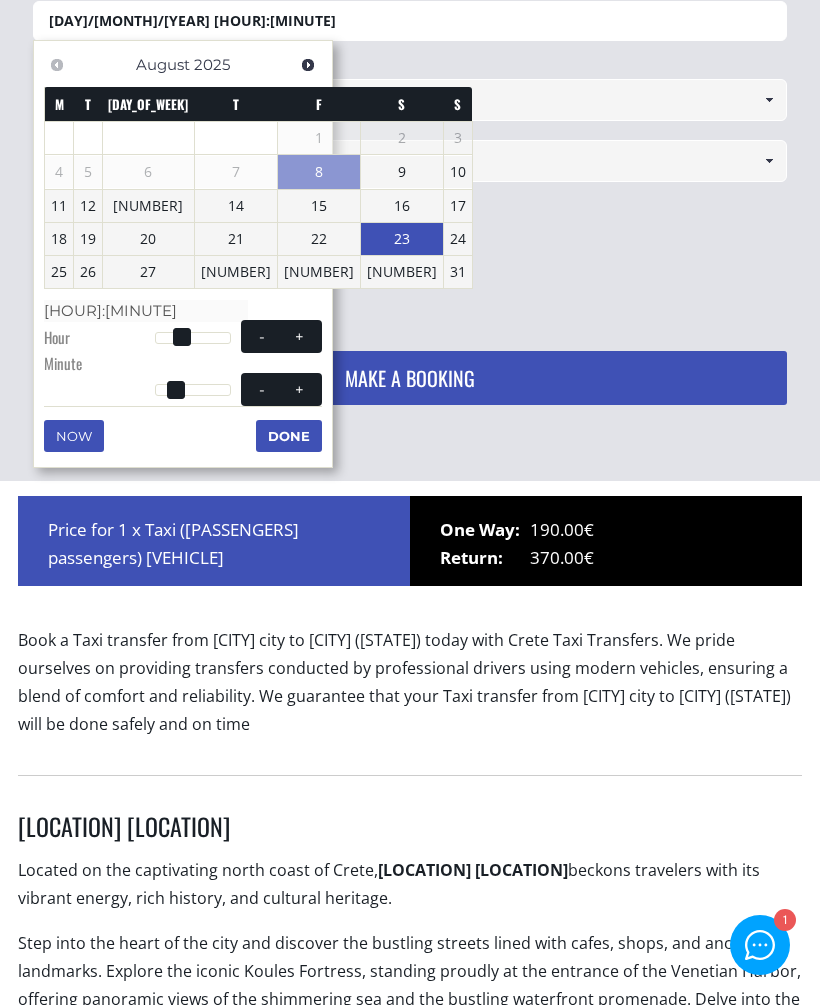 click at bounding box center [262, 389] 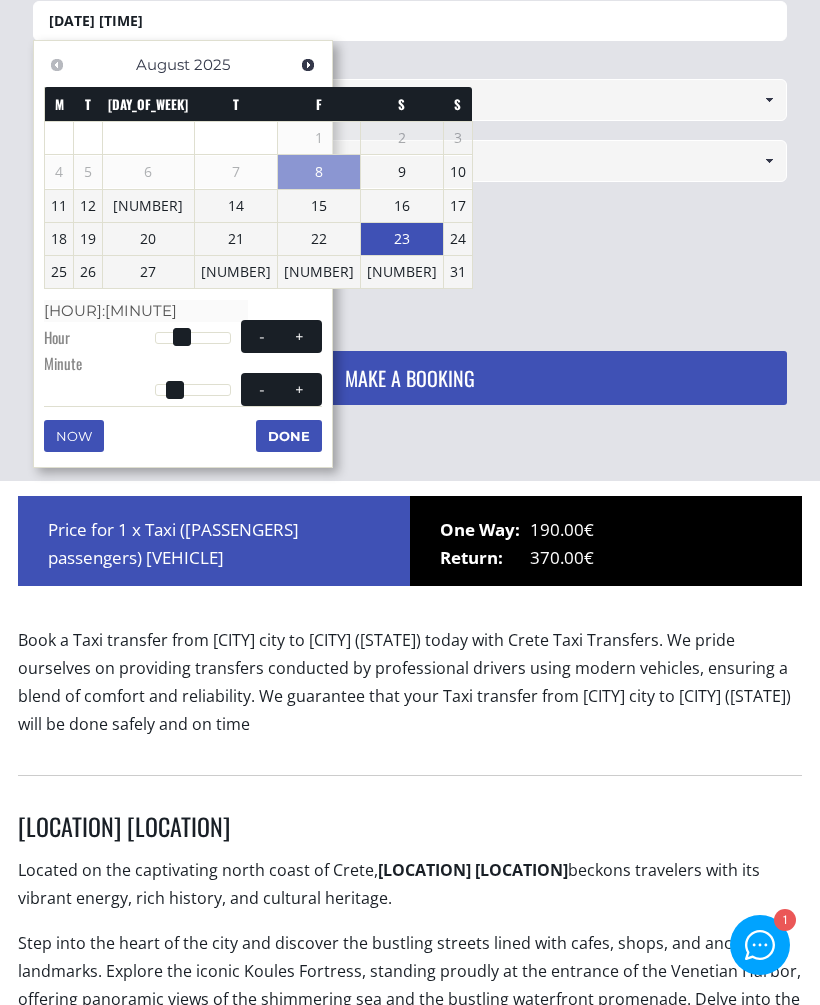 click at bounding box center [262, 389] 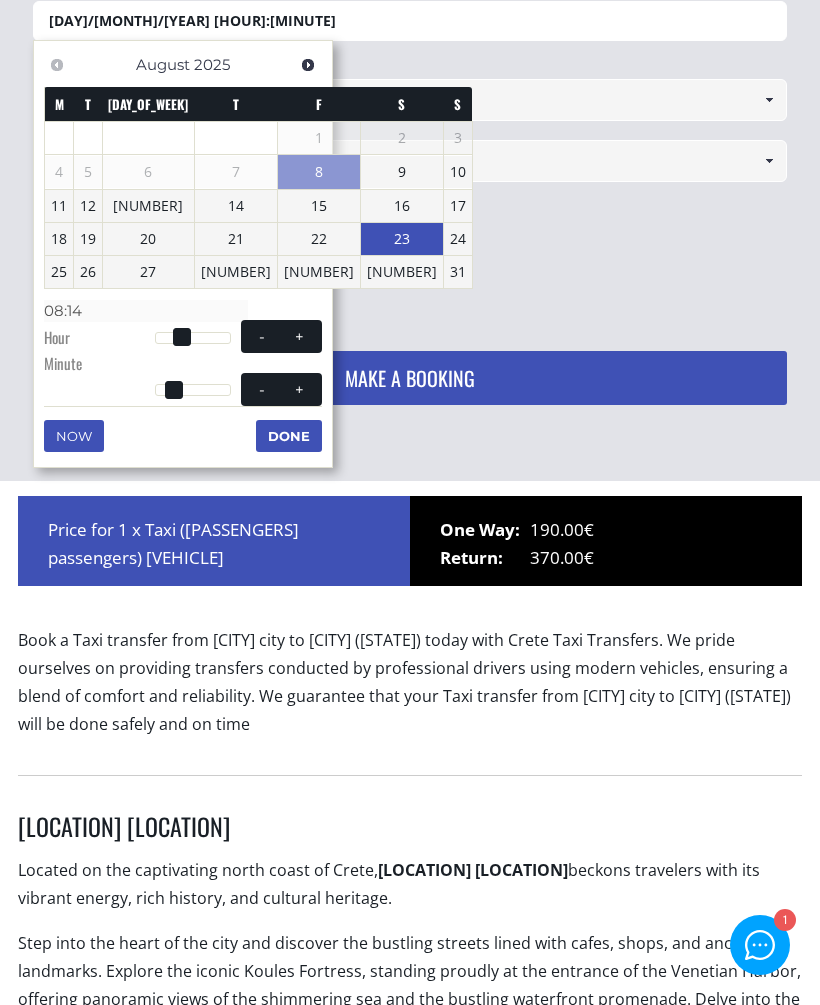 click at bounding box center [262, 389] 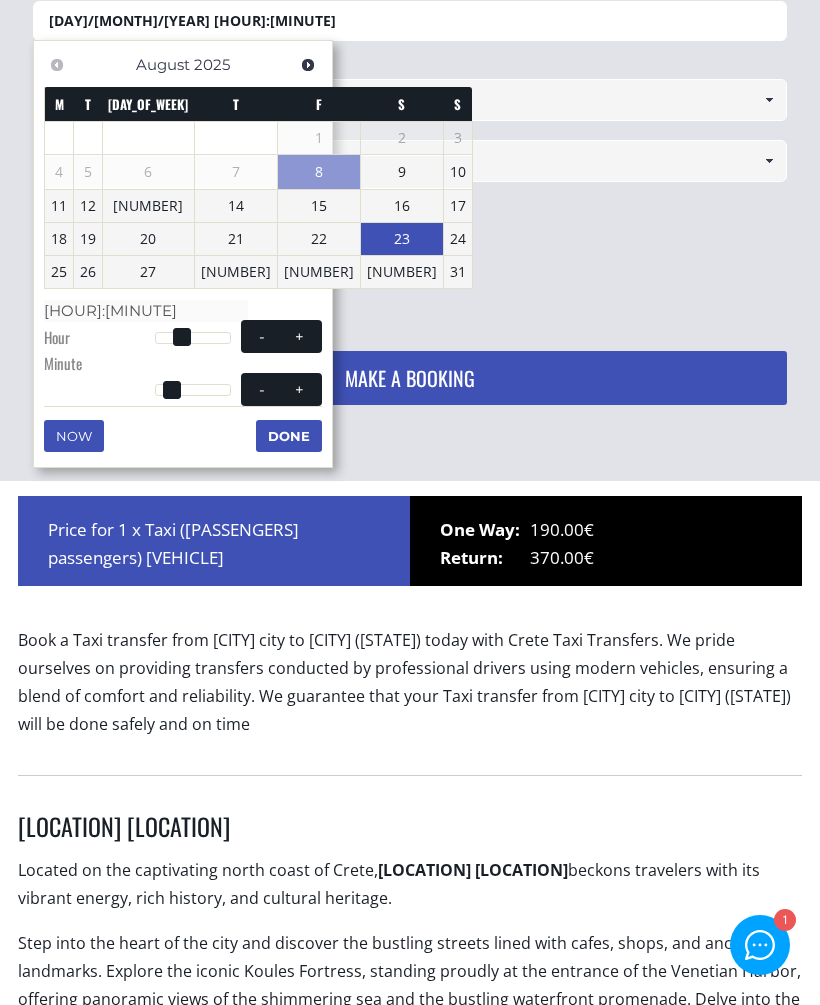 click at bounding box center [262, 389] 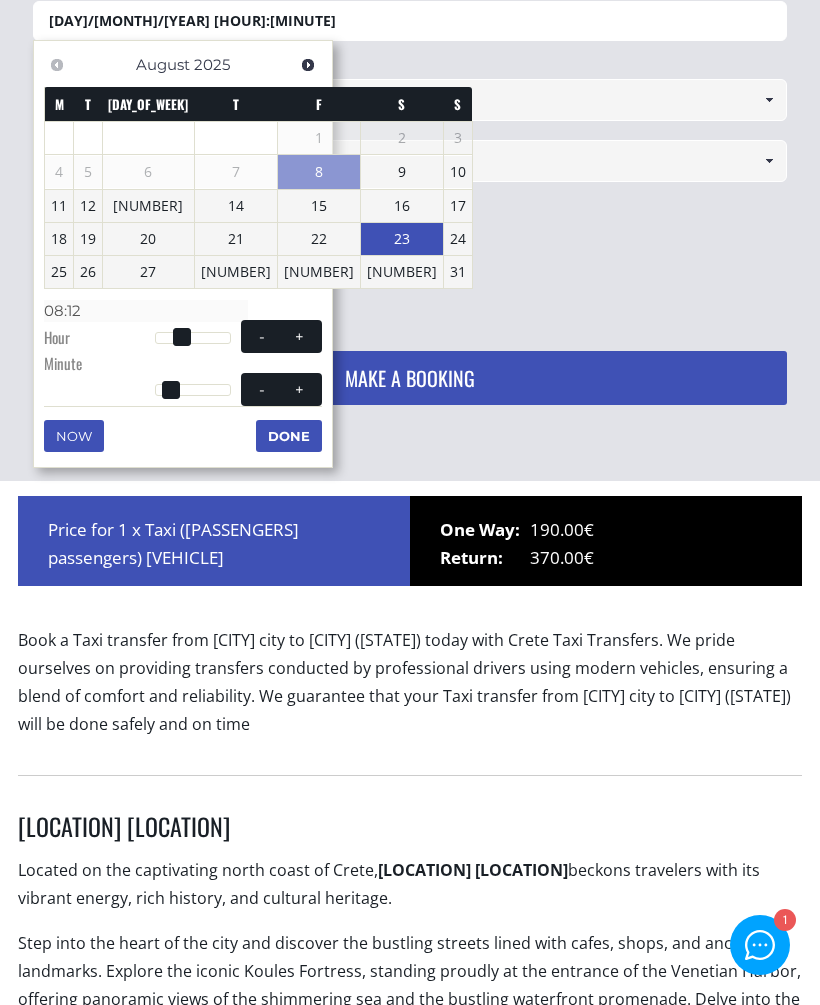 click at bounding box center [262, 389] 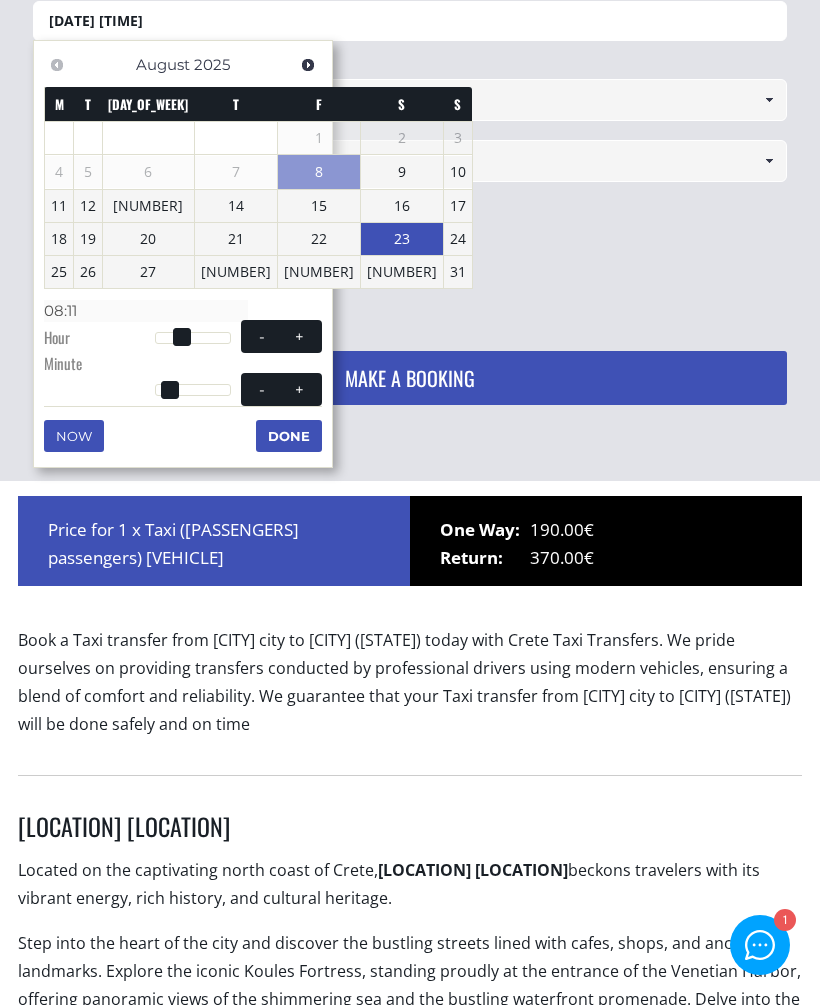 click at bounding box center [262, 389] 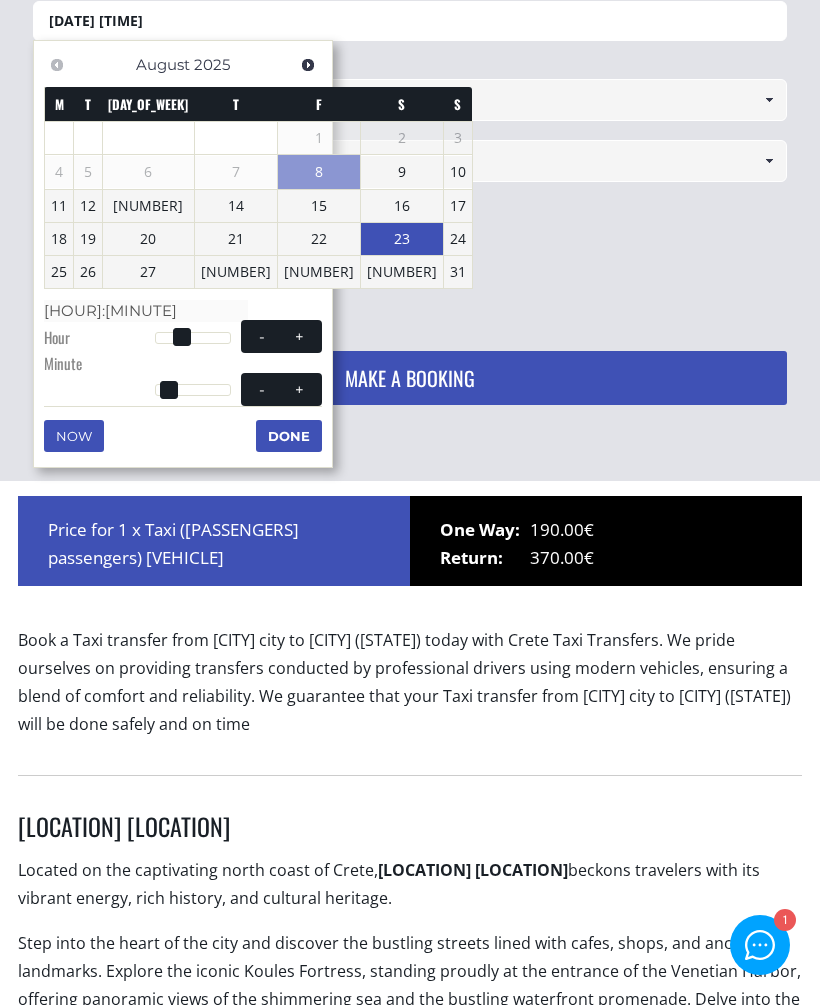 click at bounding box center (262, 389) 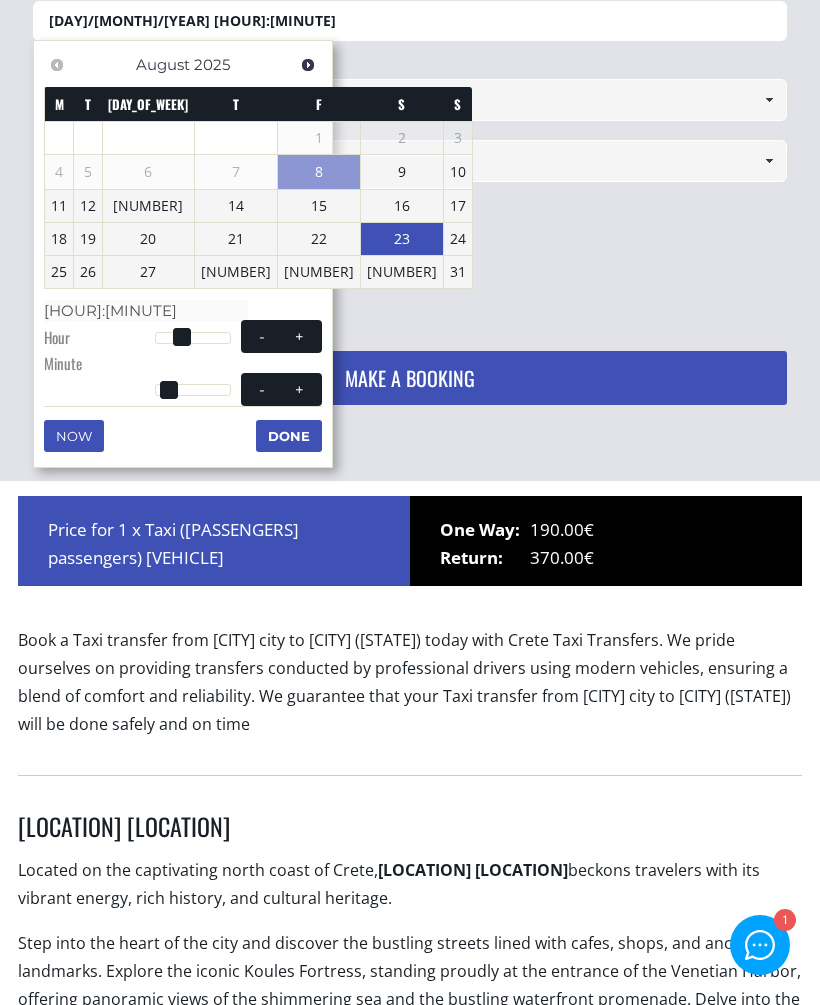 click at bounding box center [262, 389] 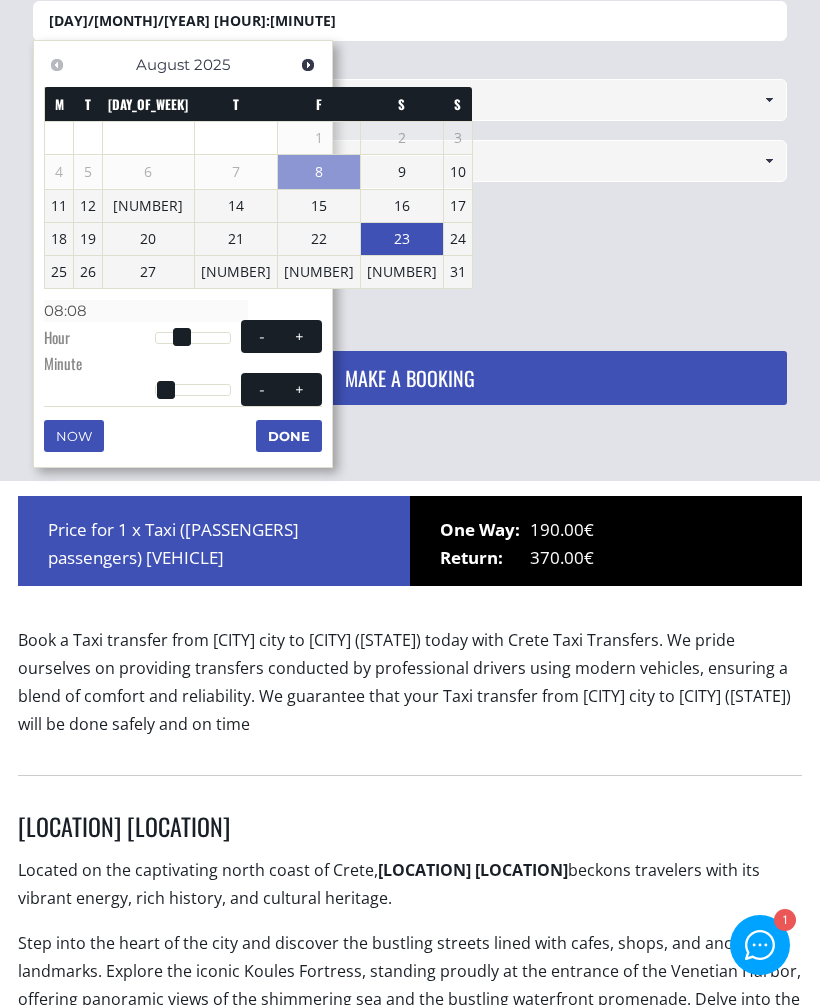 click at bounding box center (262, 389) 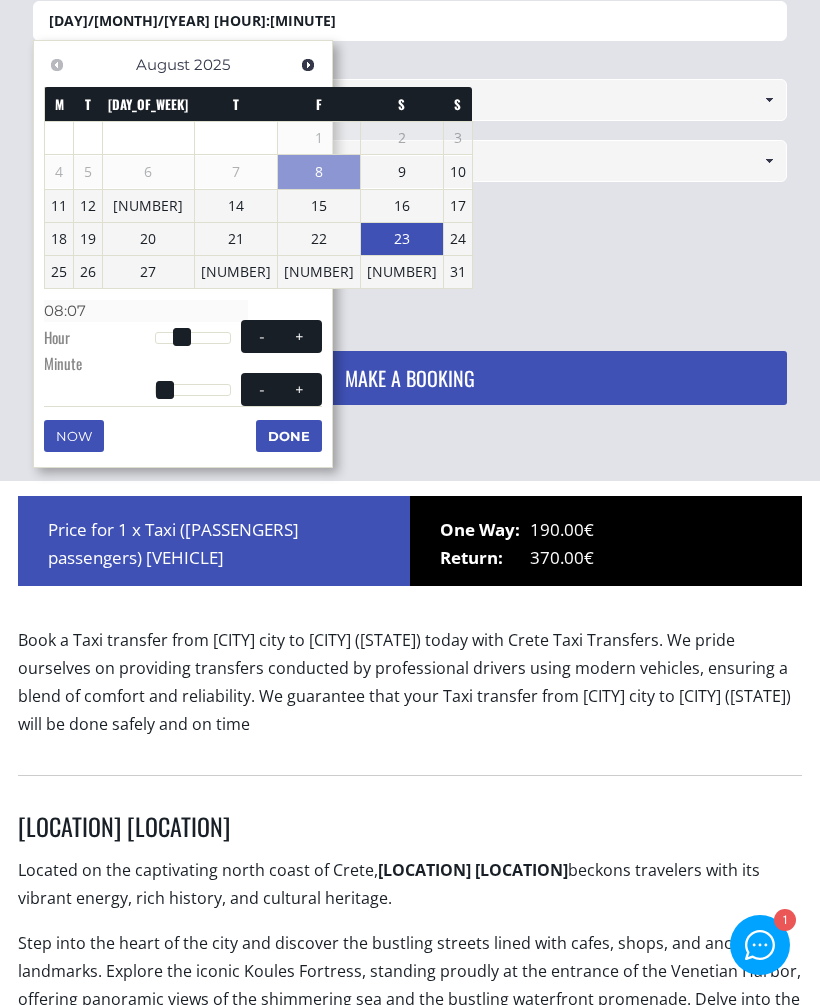 click at bounding box center [262, 389] 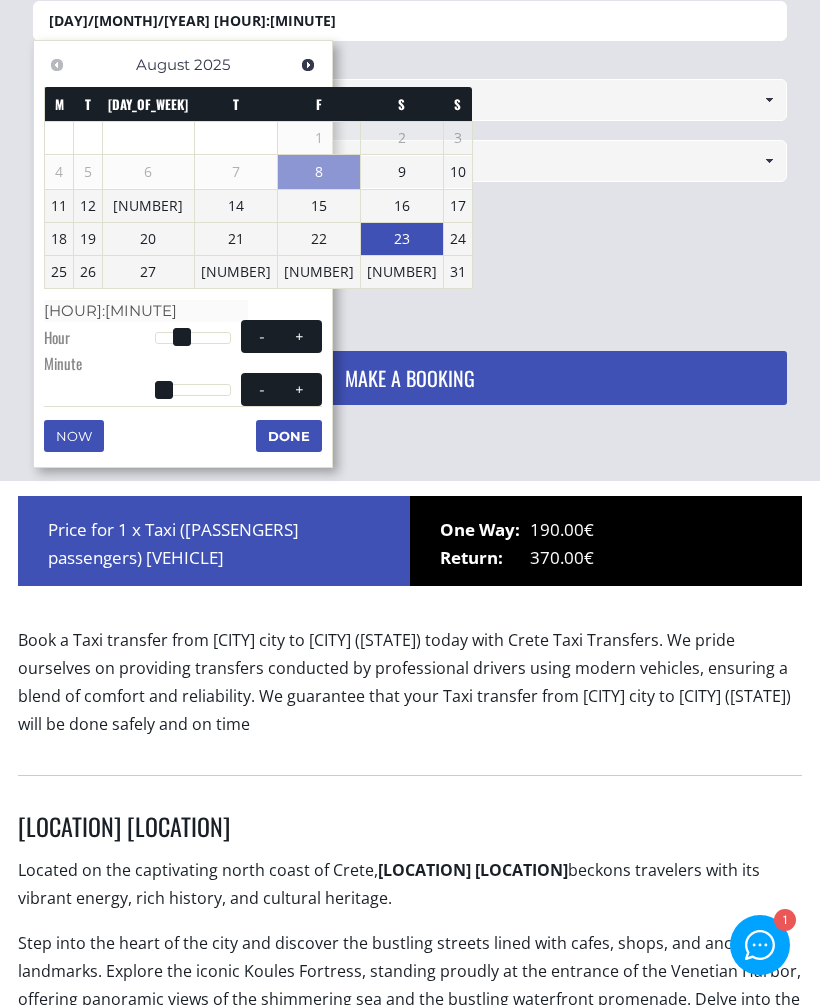 click at bounding box center [262, 389] 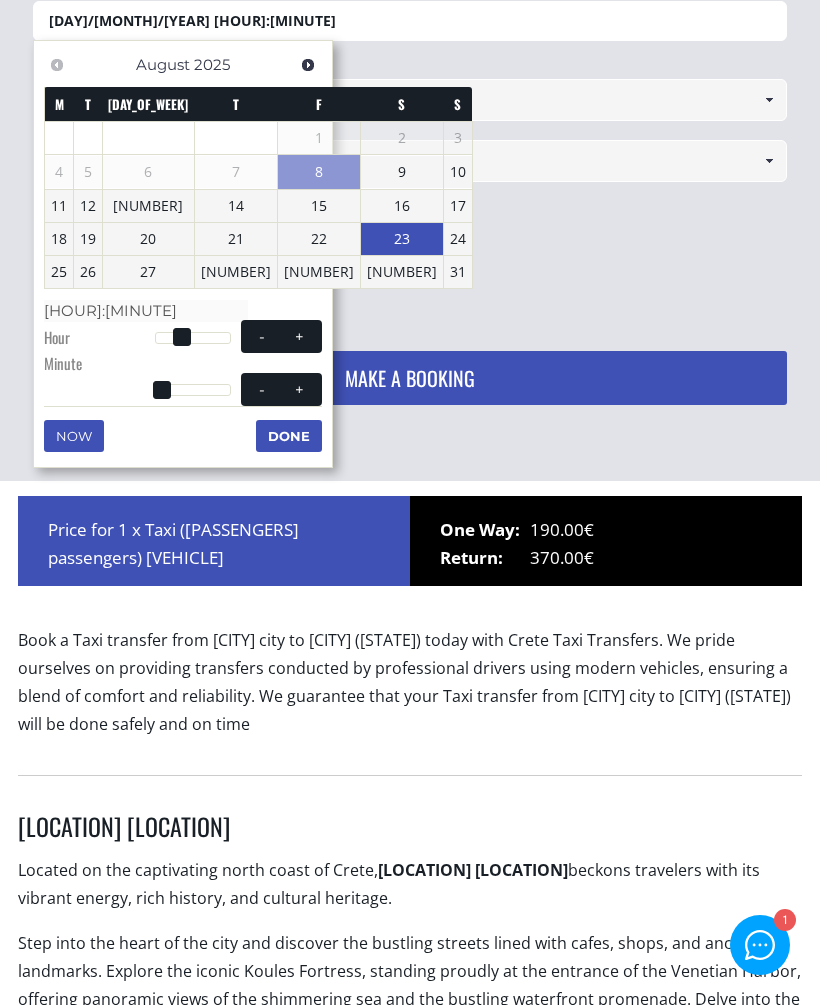 click at bounding box center [262, 389] 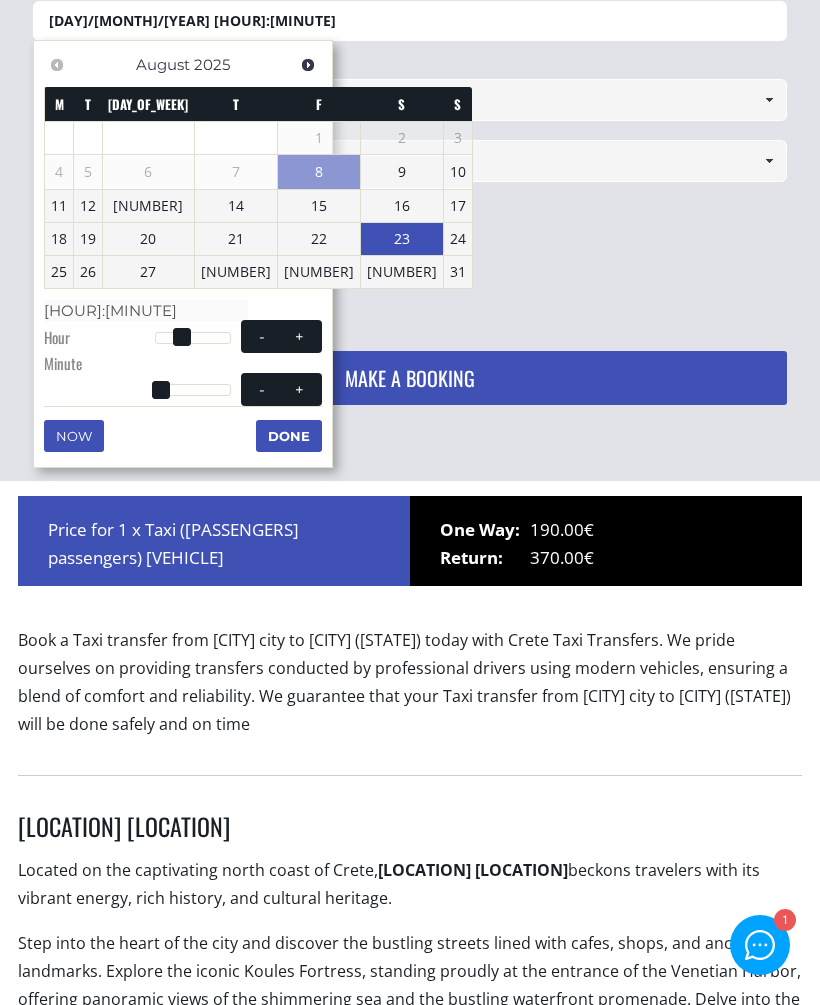 click at bounding box center [262, 389] 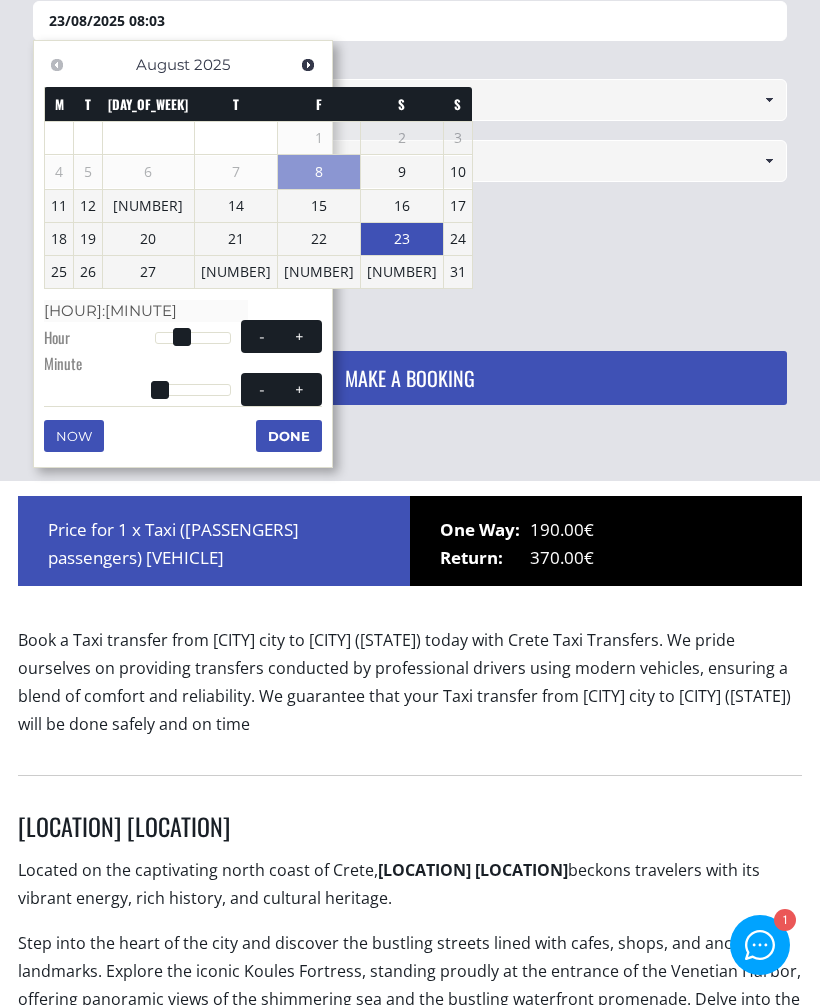 click at bounding box center (262, 389) 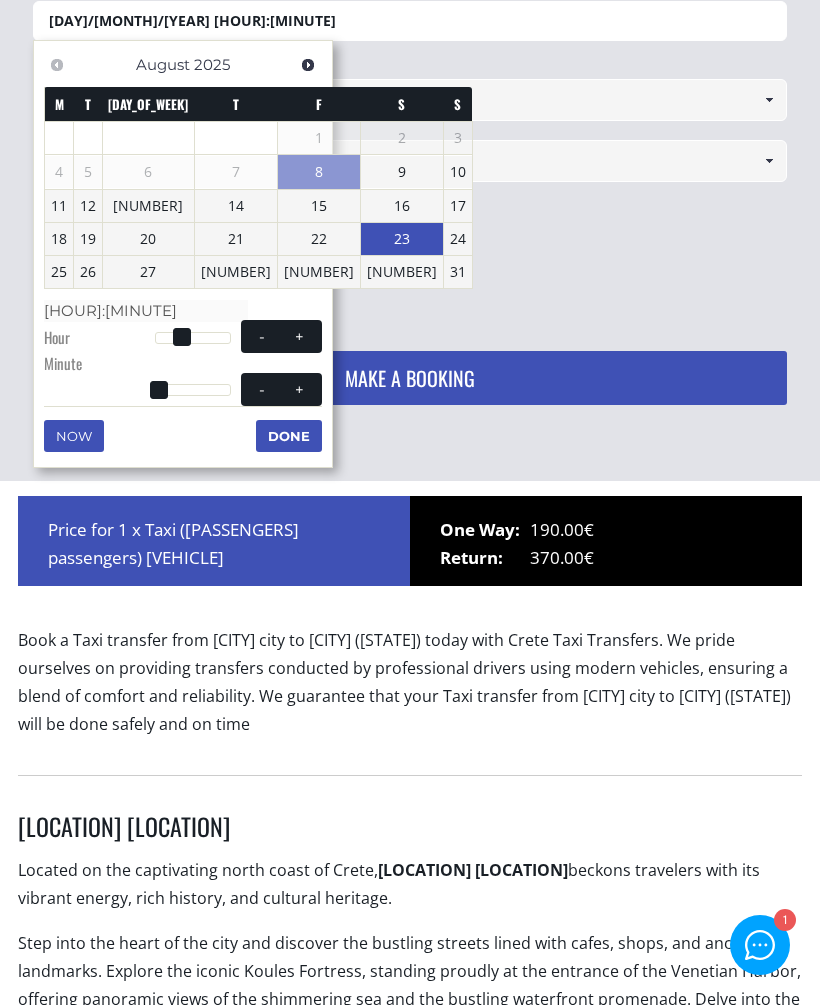 click at bounding box center [262, 389] 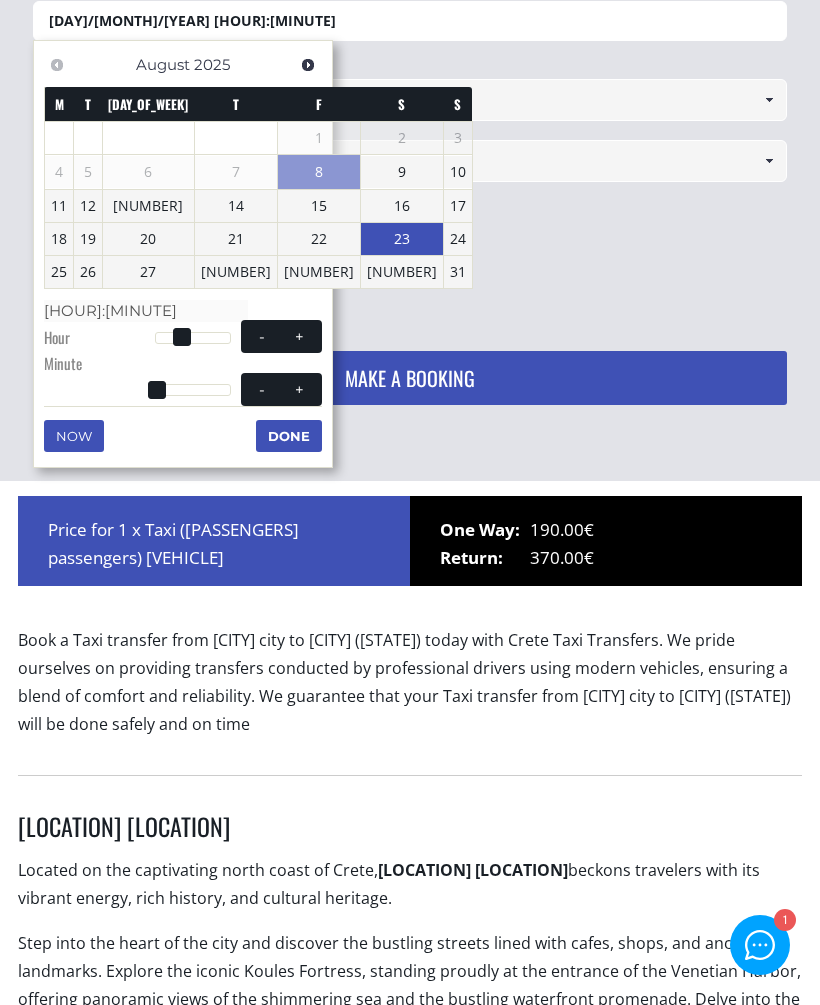 click at bounding box center (262, 389) 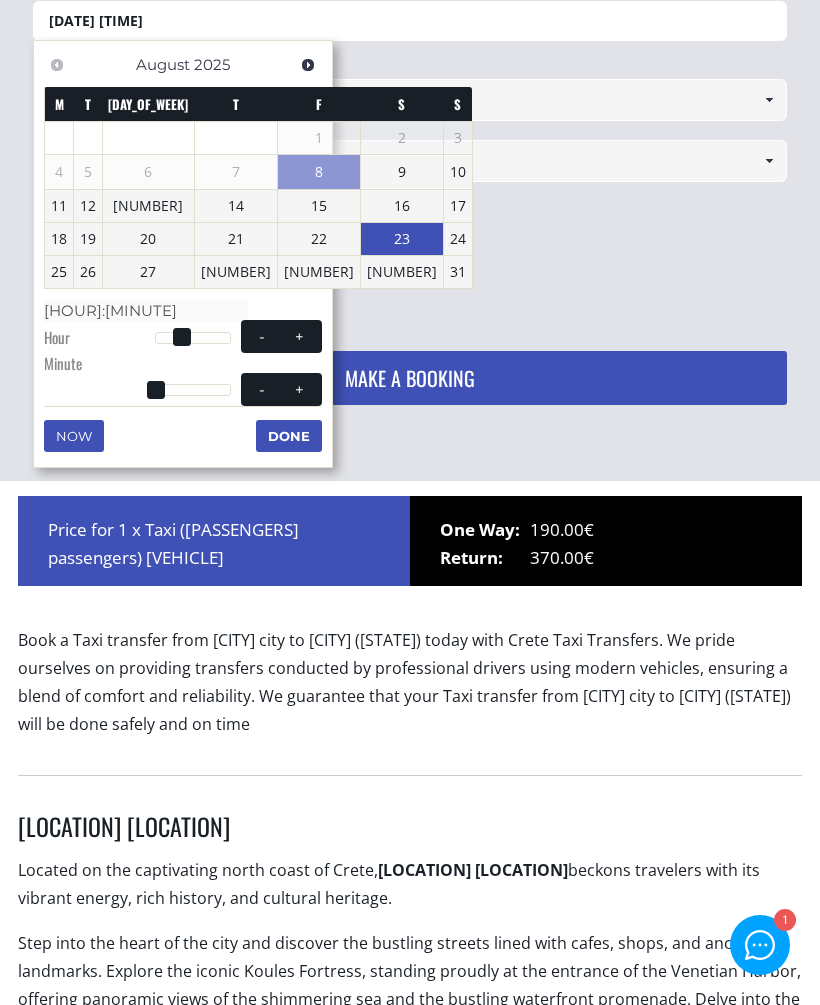 click on "Done" at bounding box center [289, 436] 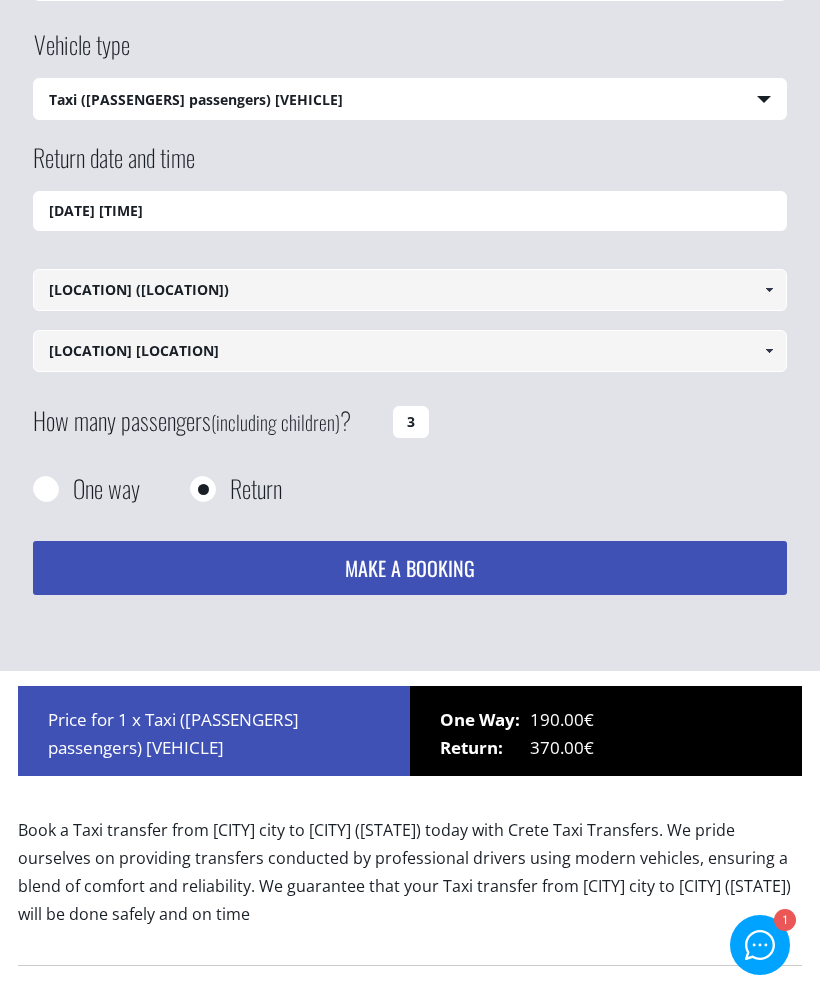 scroll, scrollTop: 478, scrollLeft: 0, axis: vertical 